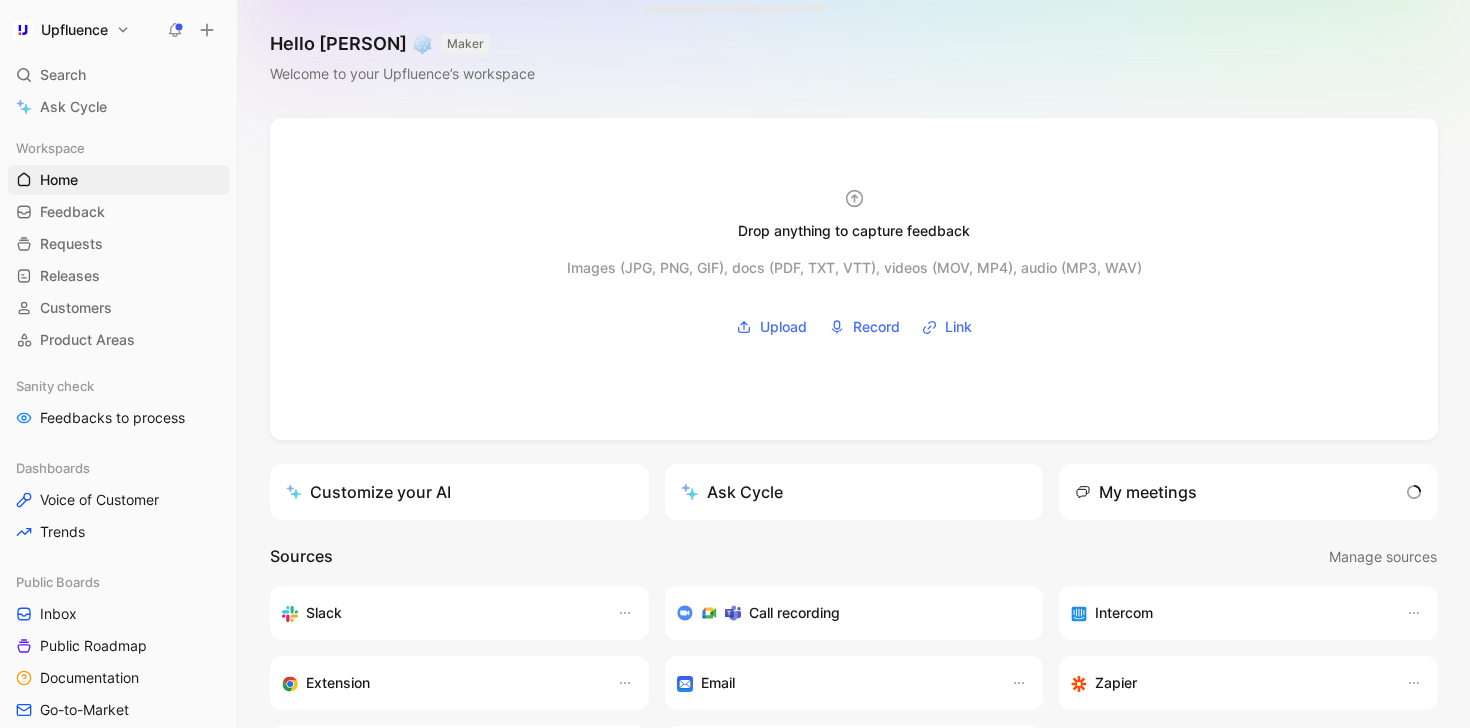 scroll, scrollTop: 0, scrollLeft: 0, axis: both 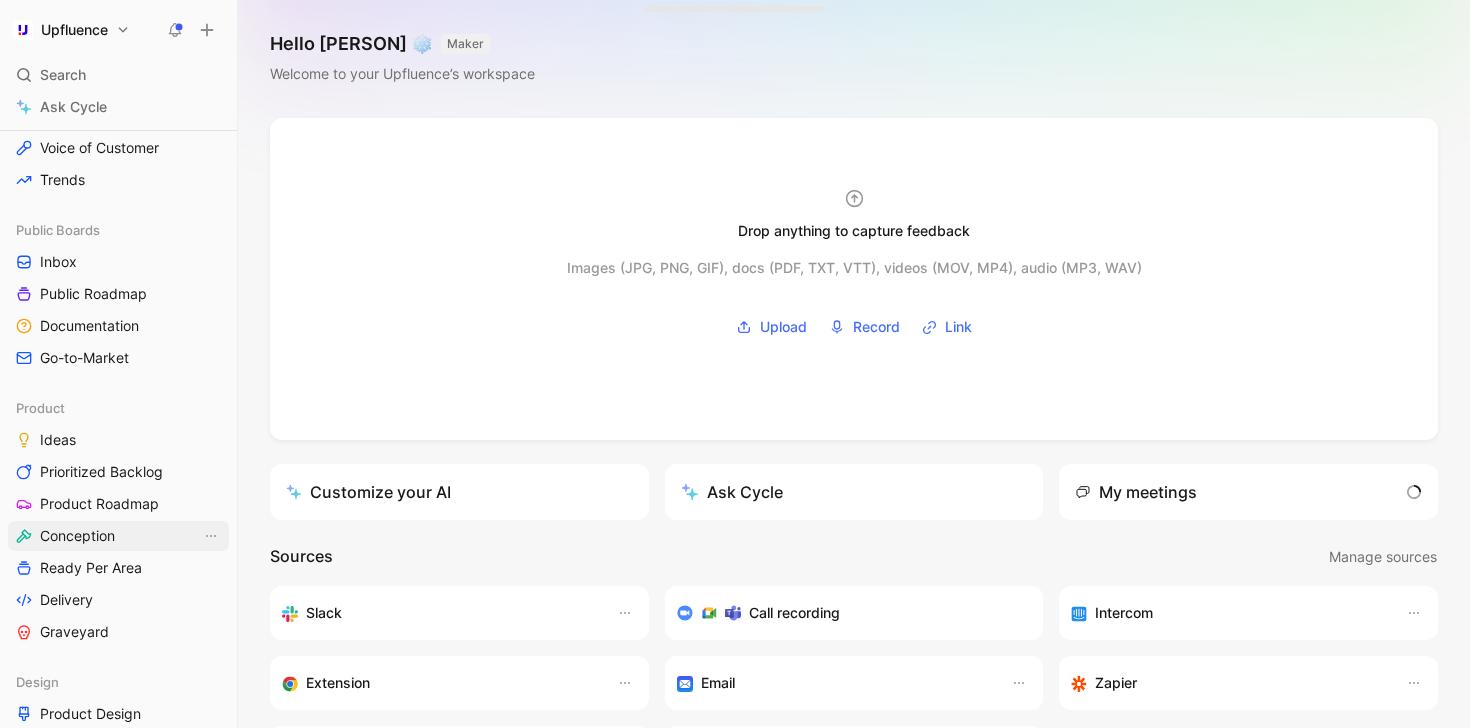 click on "Conception" at bounding box center (118, 536) 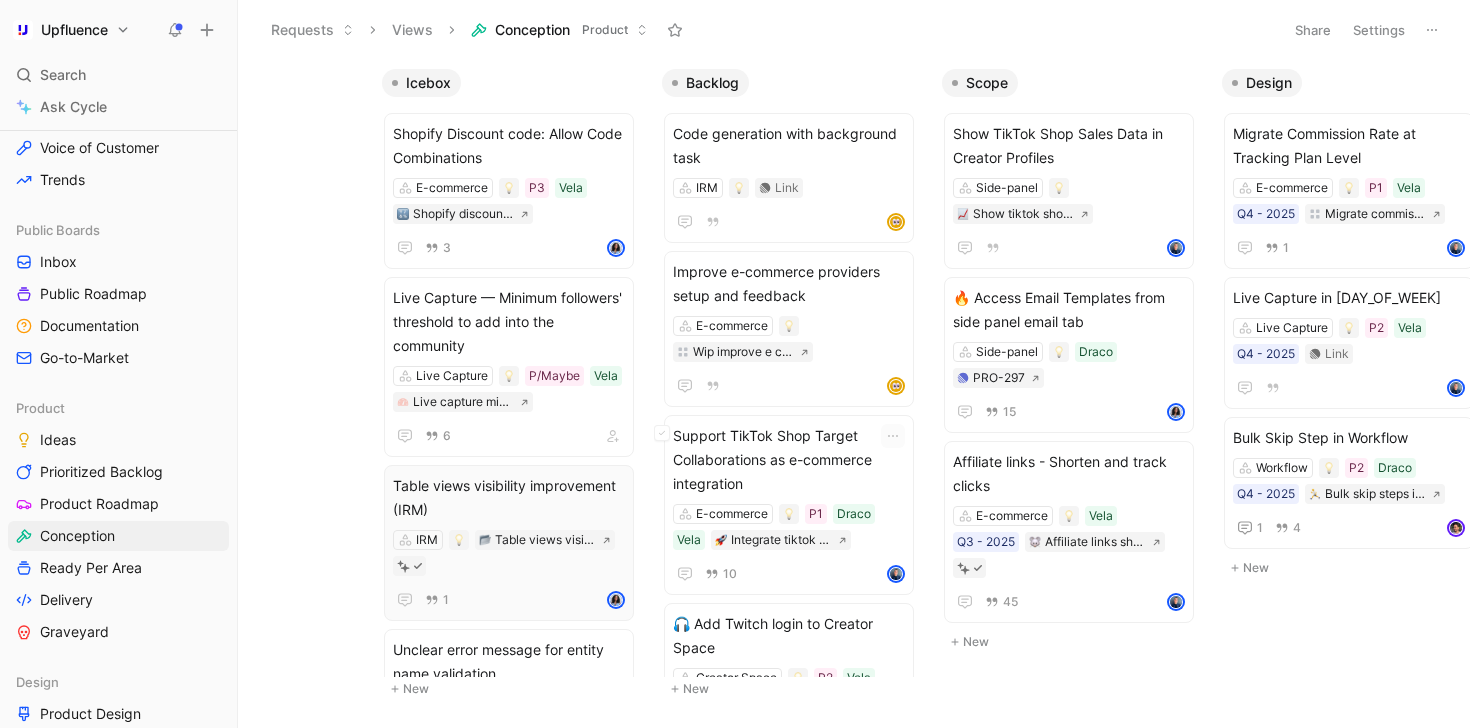 scroll, scrollTop: 0, scrollLeft: 0, axis: both 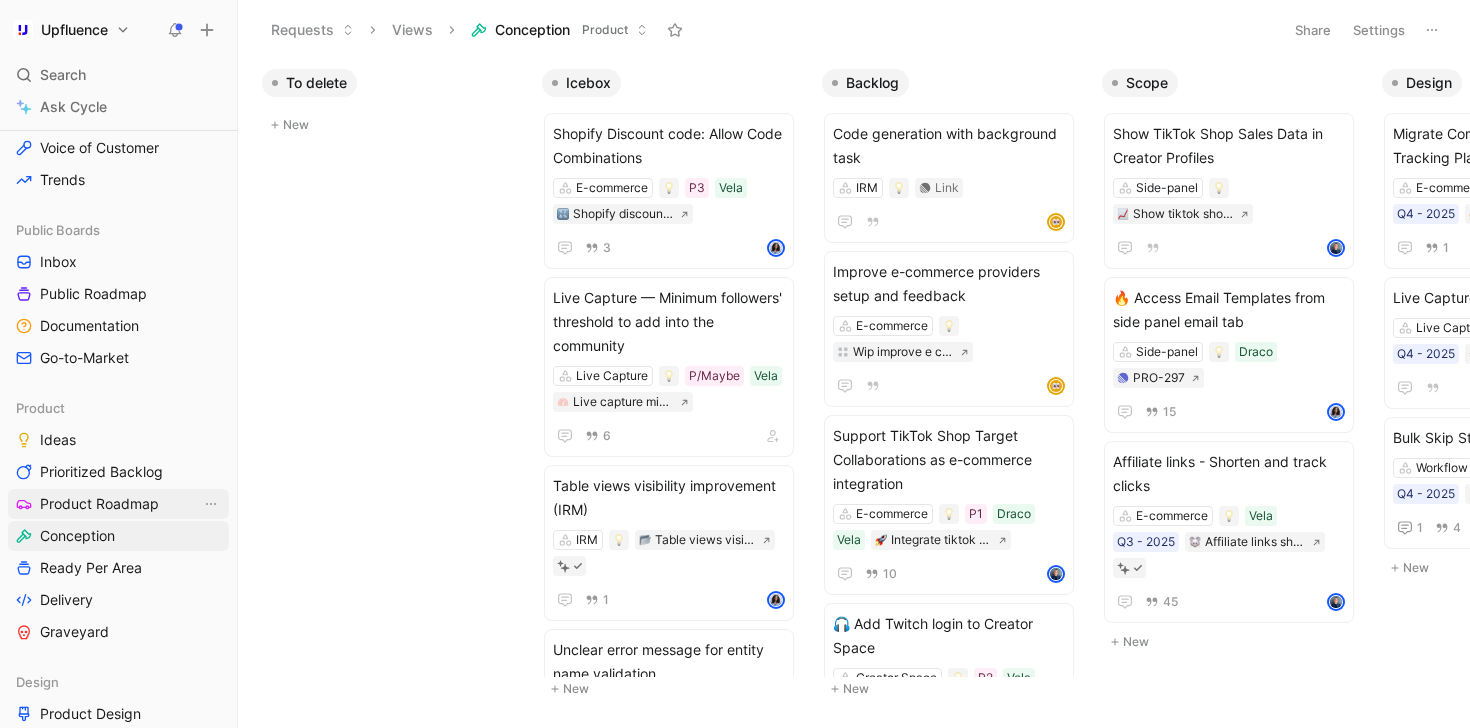 click on "Product Roadmap" at bounding box center [99, 504] 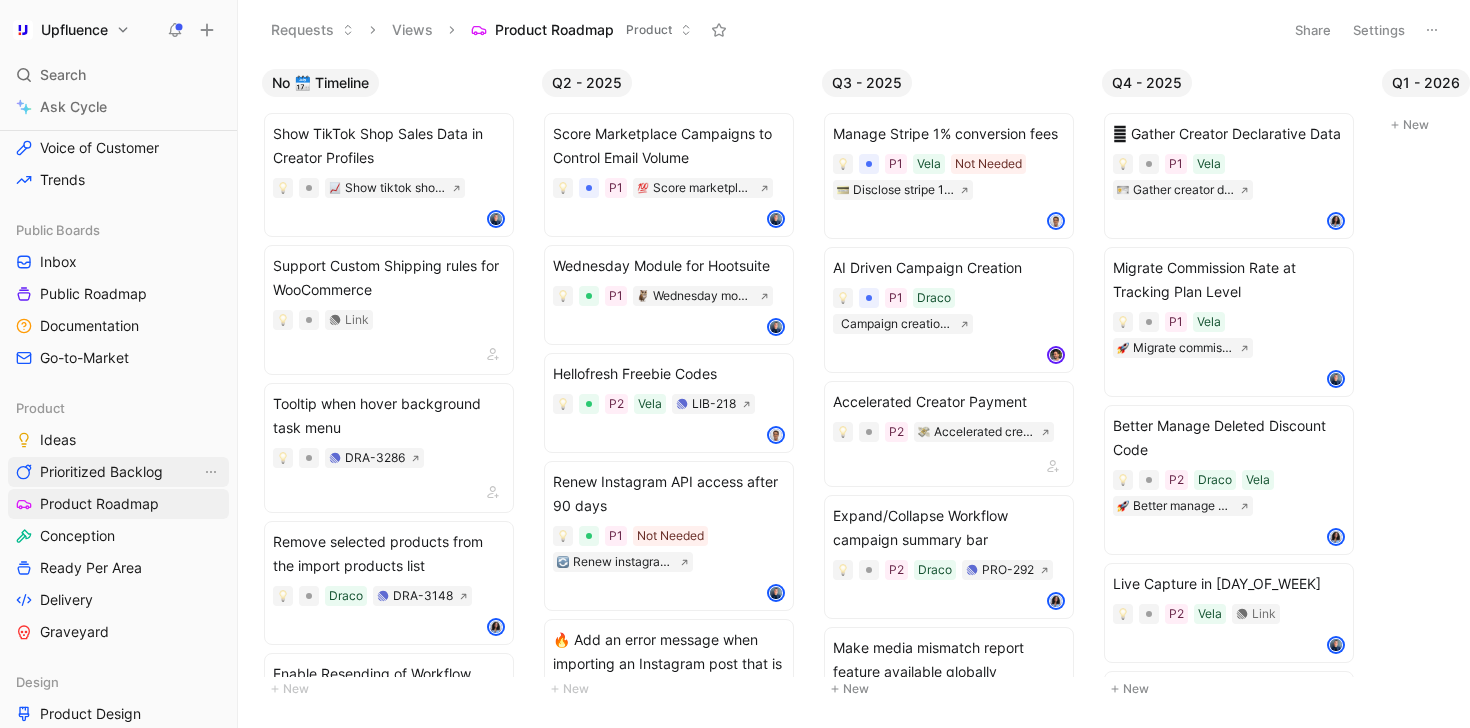 click on "Prioritized Backlog" at bounding box center [101, 472] 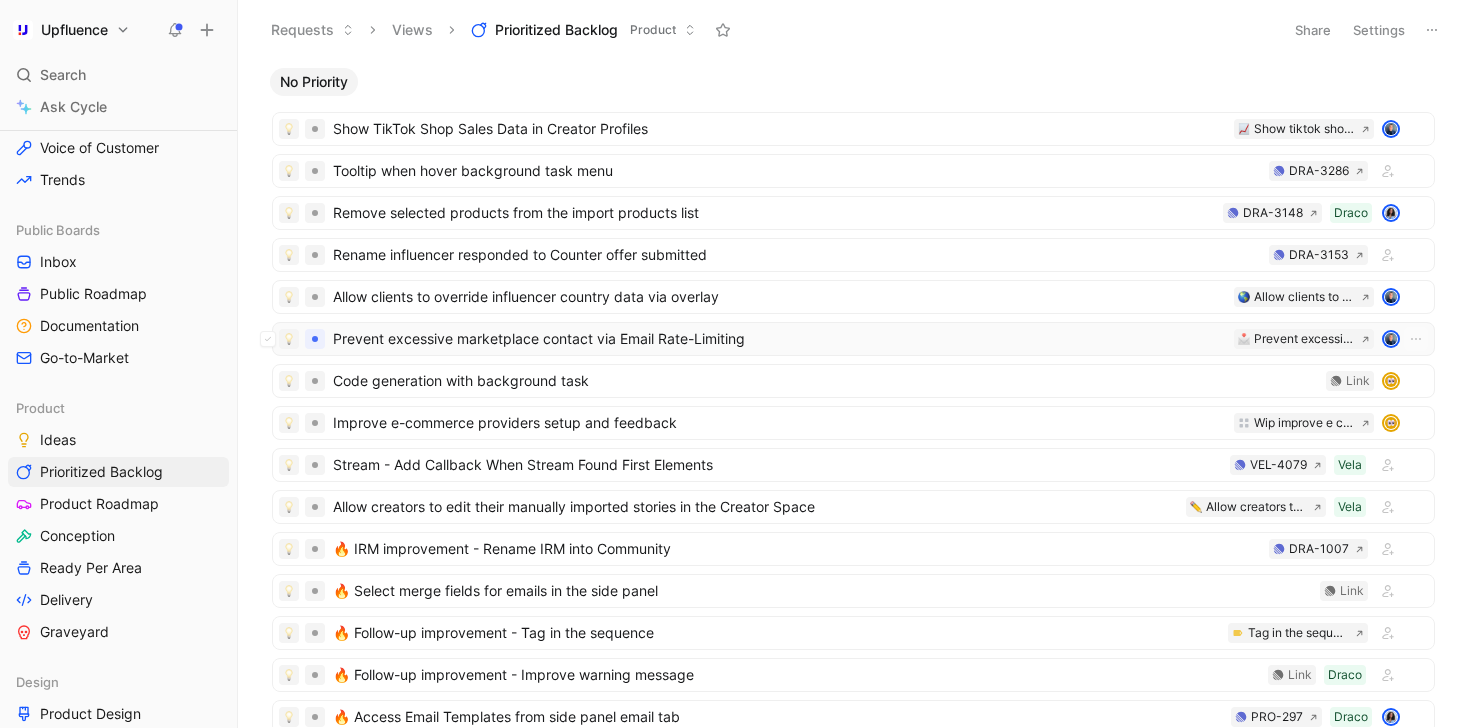 click on "Prevent excessive marketplace contact via Email Rate-Limiting" at bounding box center (779, 339) 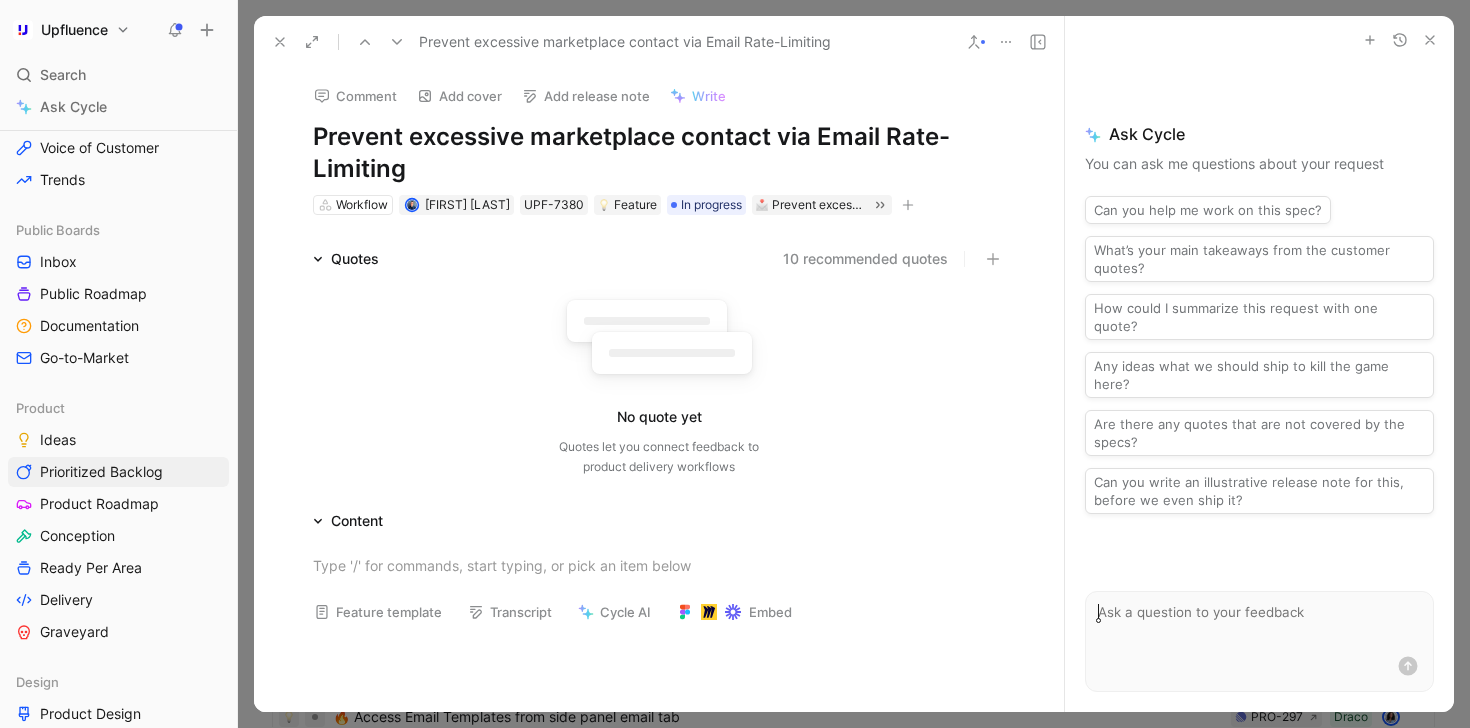 click at bounding box center [280, 42] 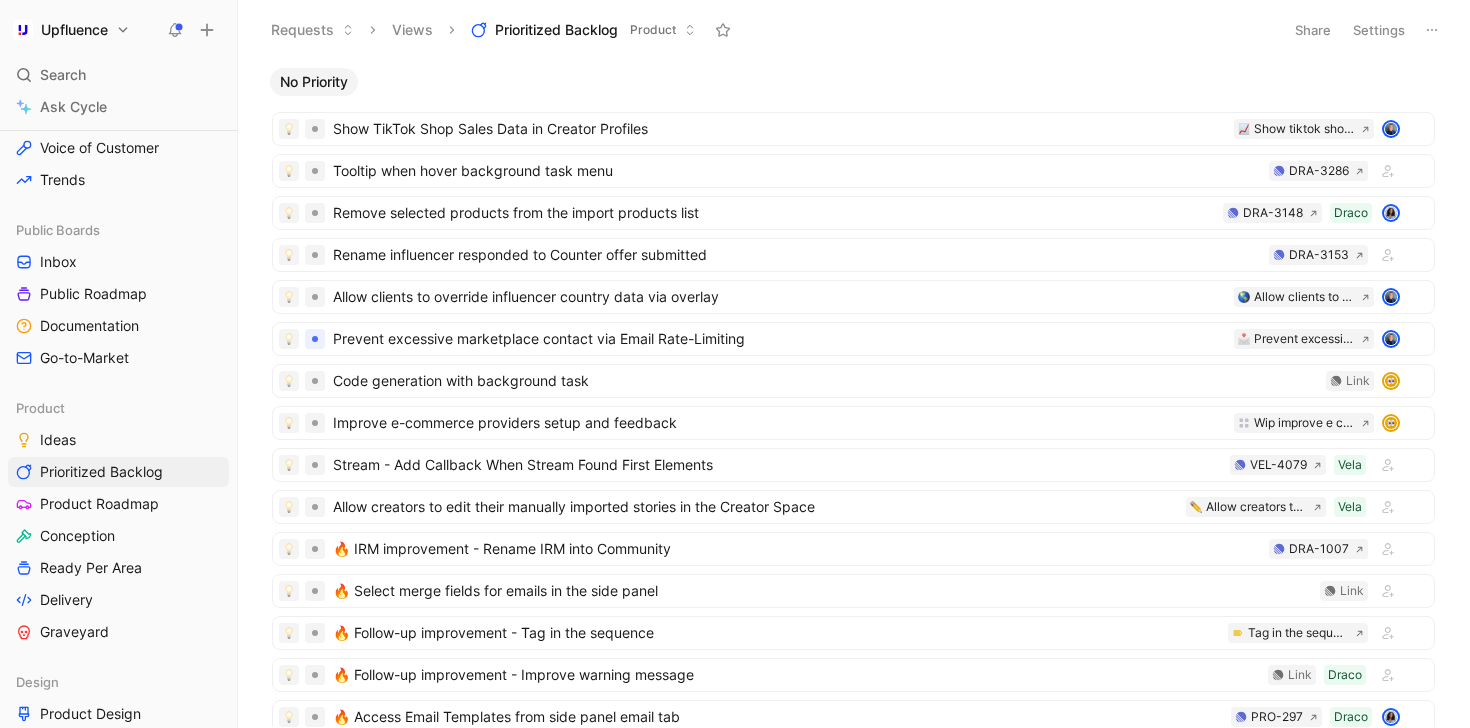 click on "Settings" at bounding box center [1379, 30] 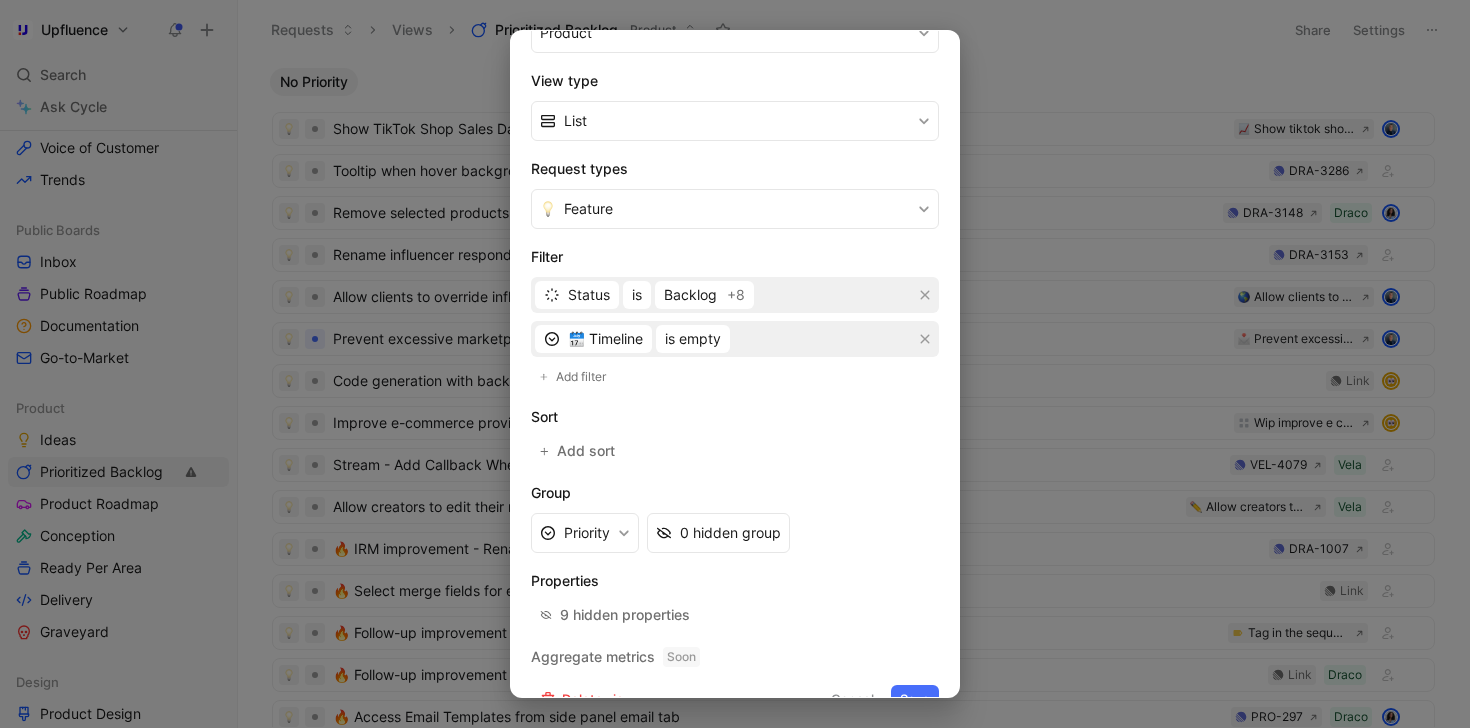 scroll, scrollTop: 320, scrollLeft: 0, axis: vertical 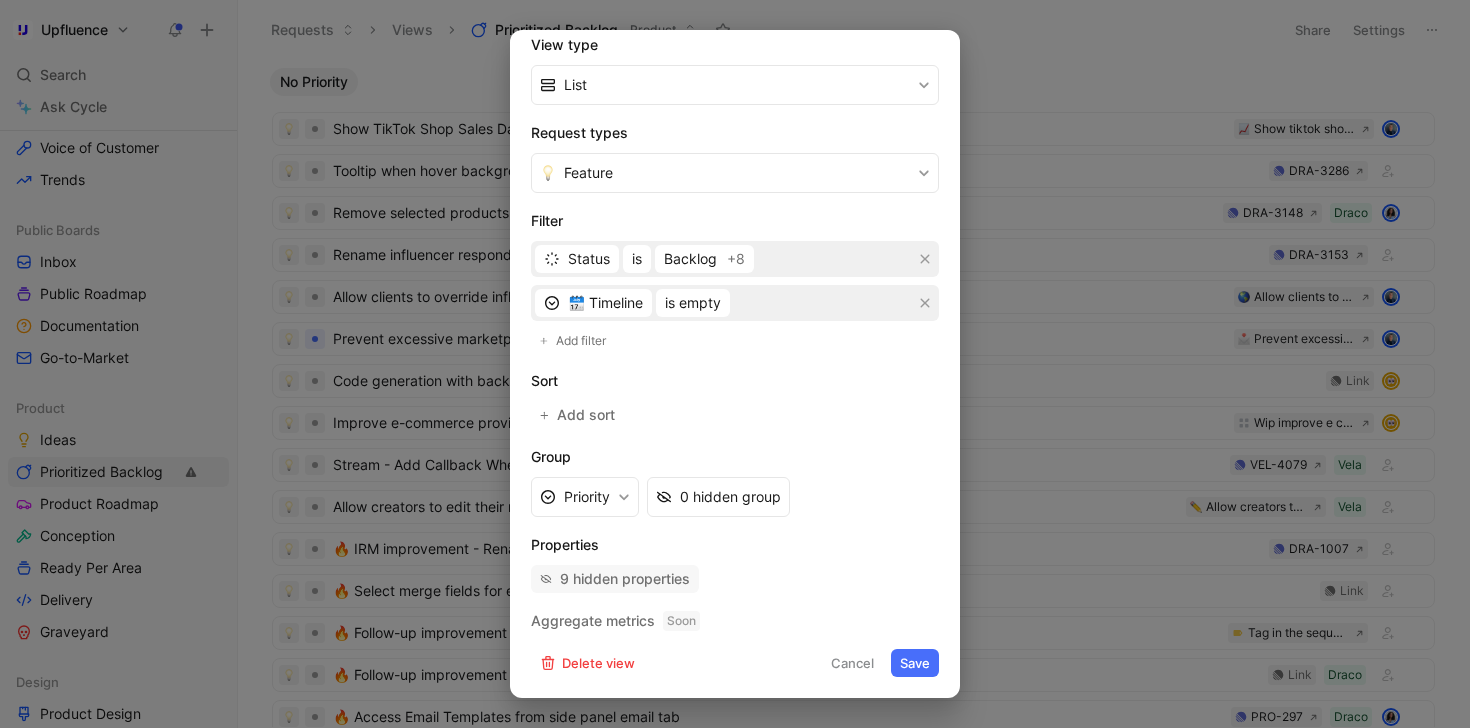 click on "9 hidden properties" at bounding box center [615, 579] 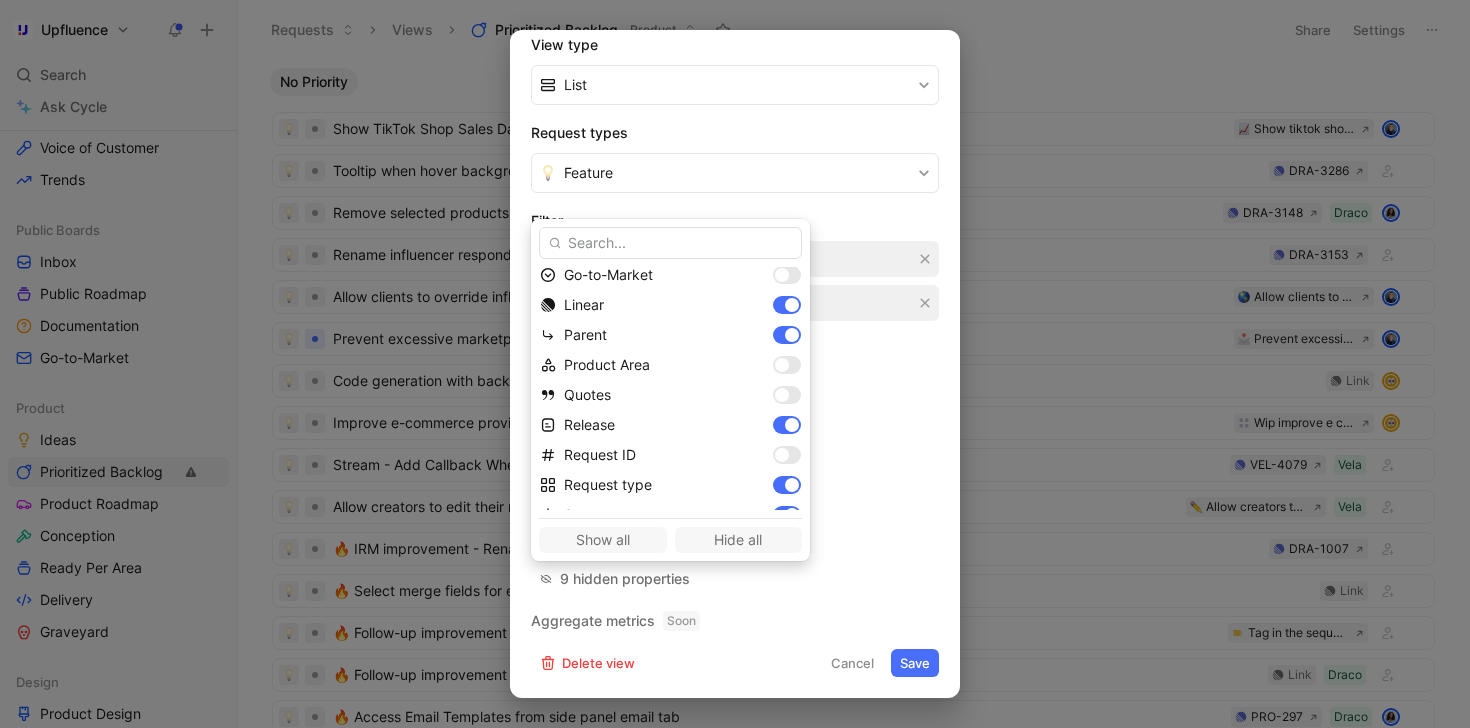 scroll, scrollTop: 327, scrollLeft: 0, axis: vertical 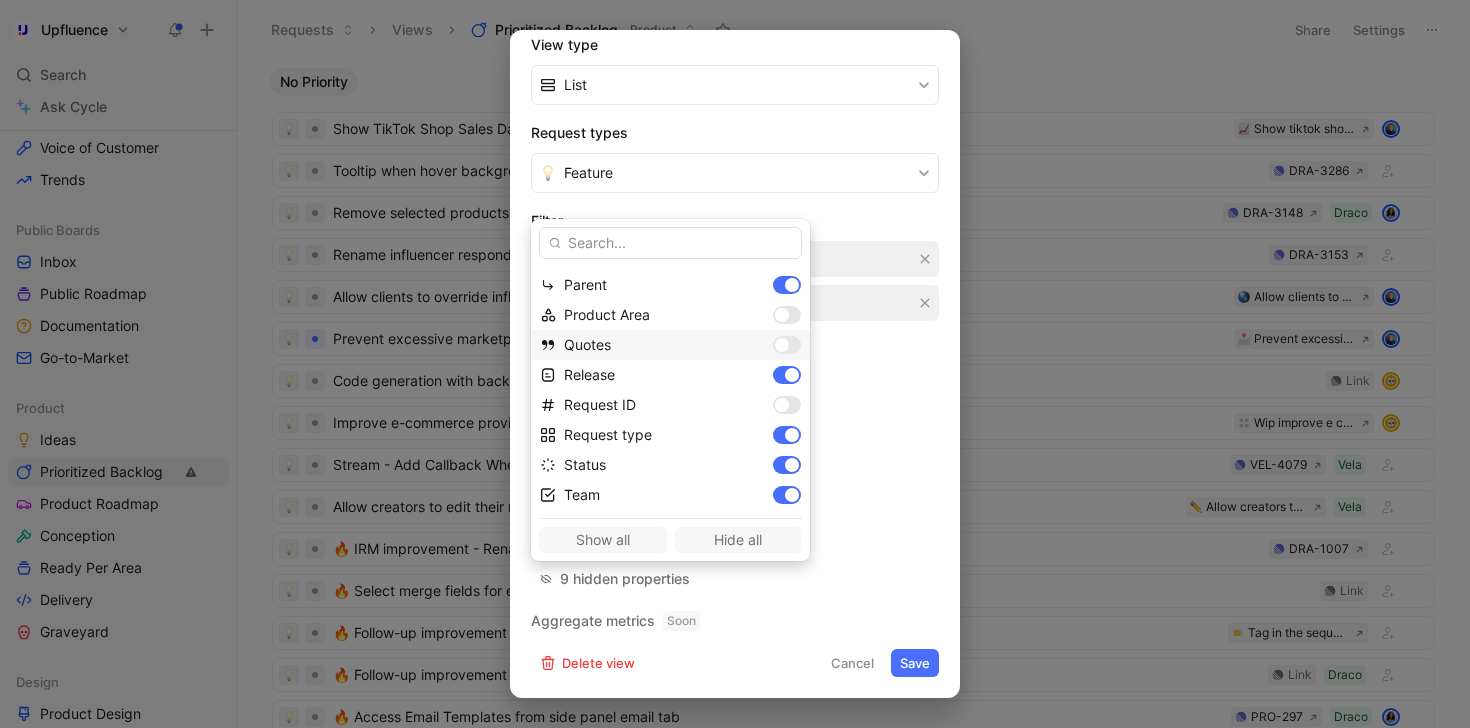 click at bounding box center [782, 345] 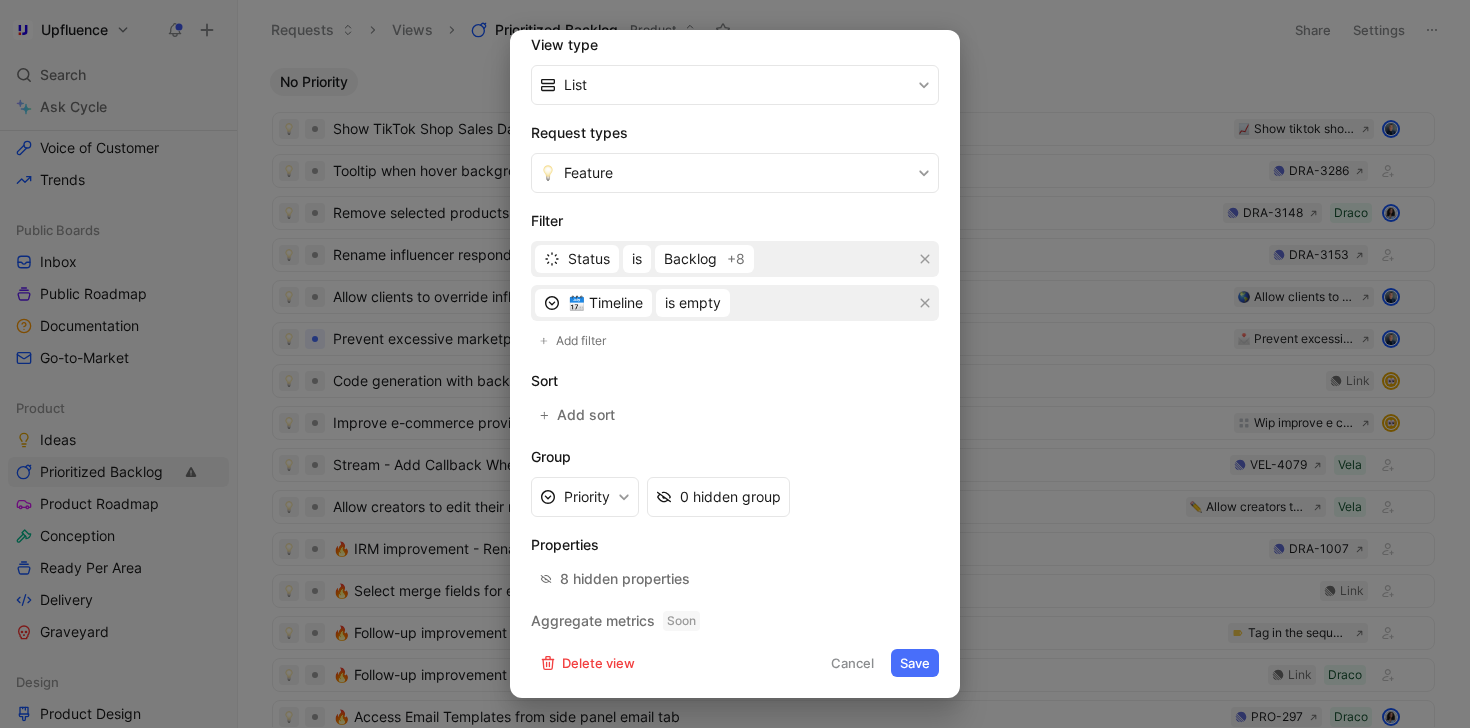 click on "Save" at bounding box center (915, 663) 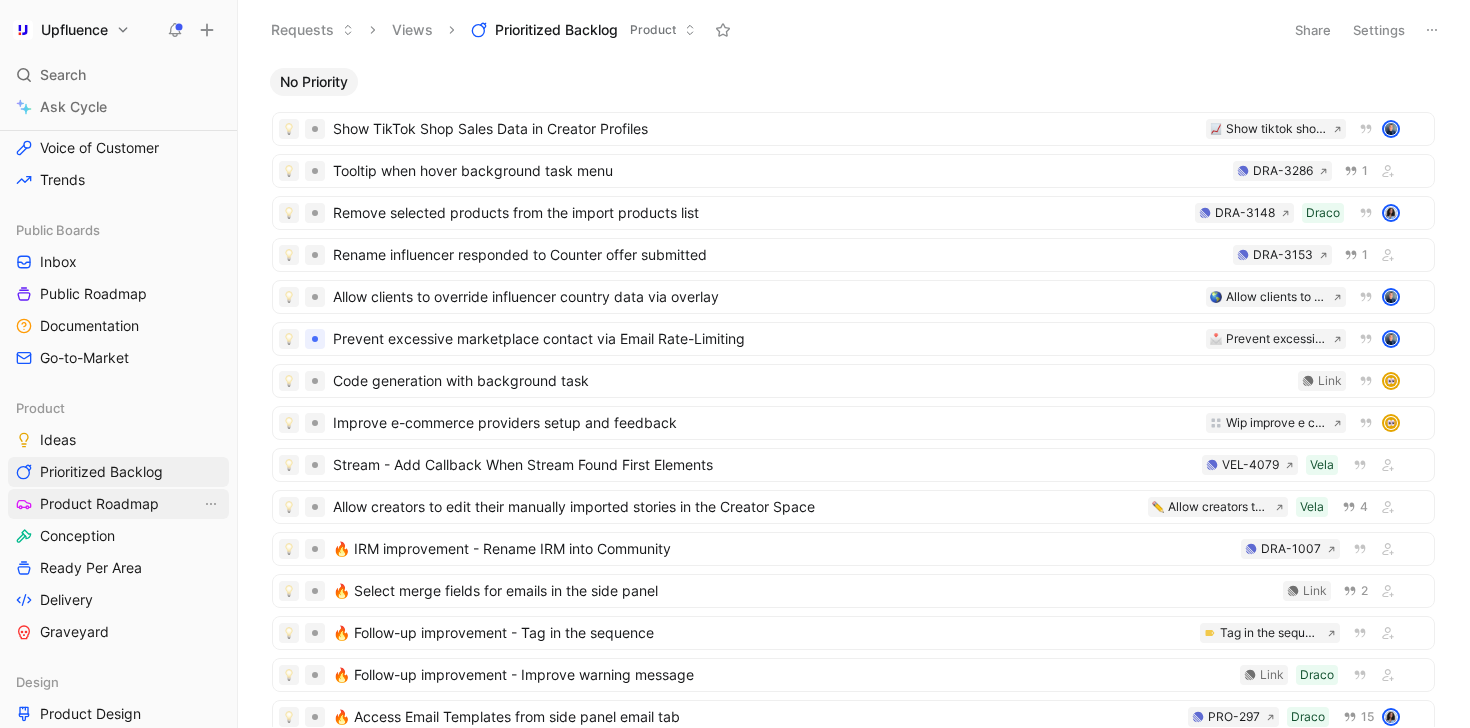 click on "Product Roadmap" at bounding box center (99, 504) 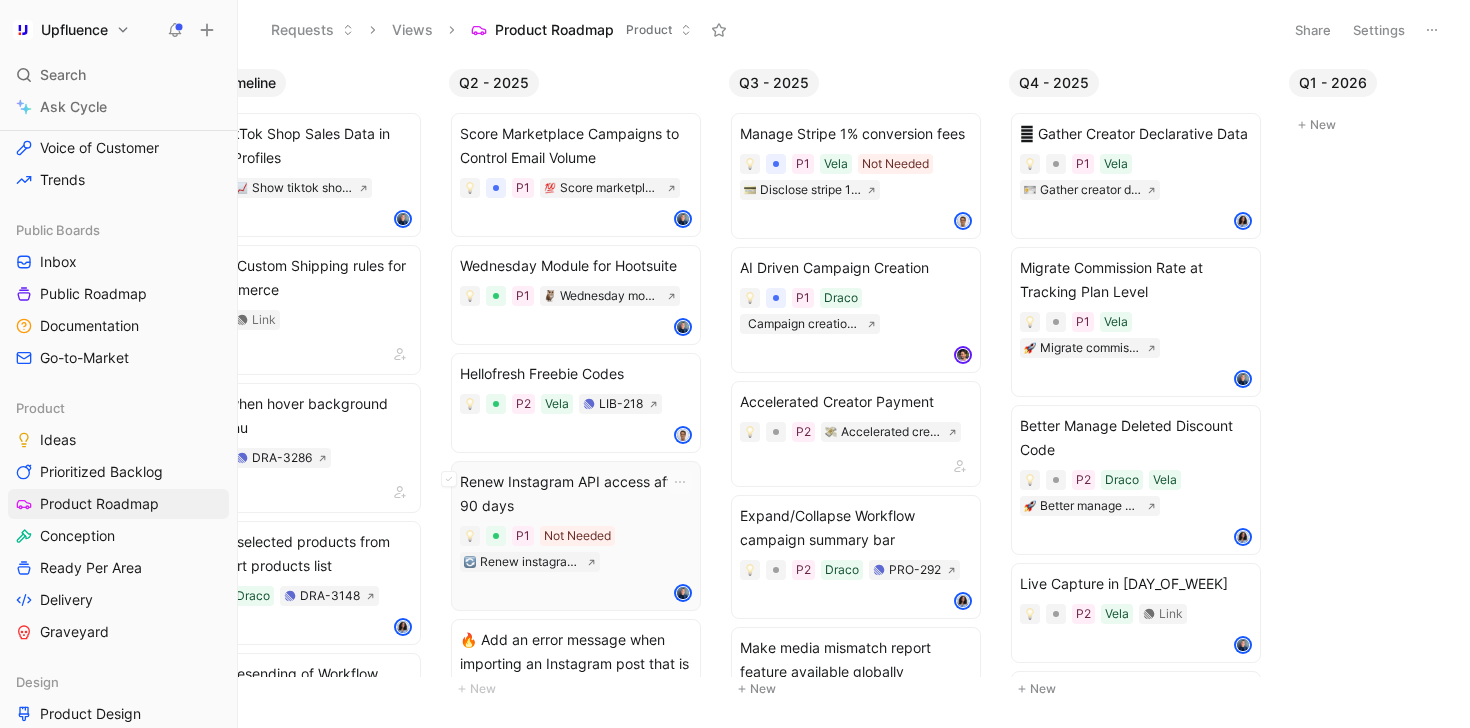 scroll, scrollTop: 0, scrollLeft: 257, axis: horizontal 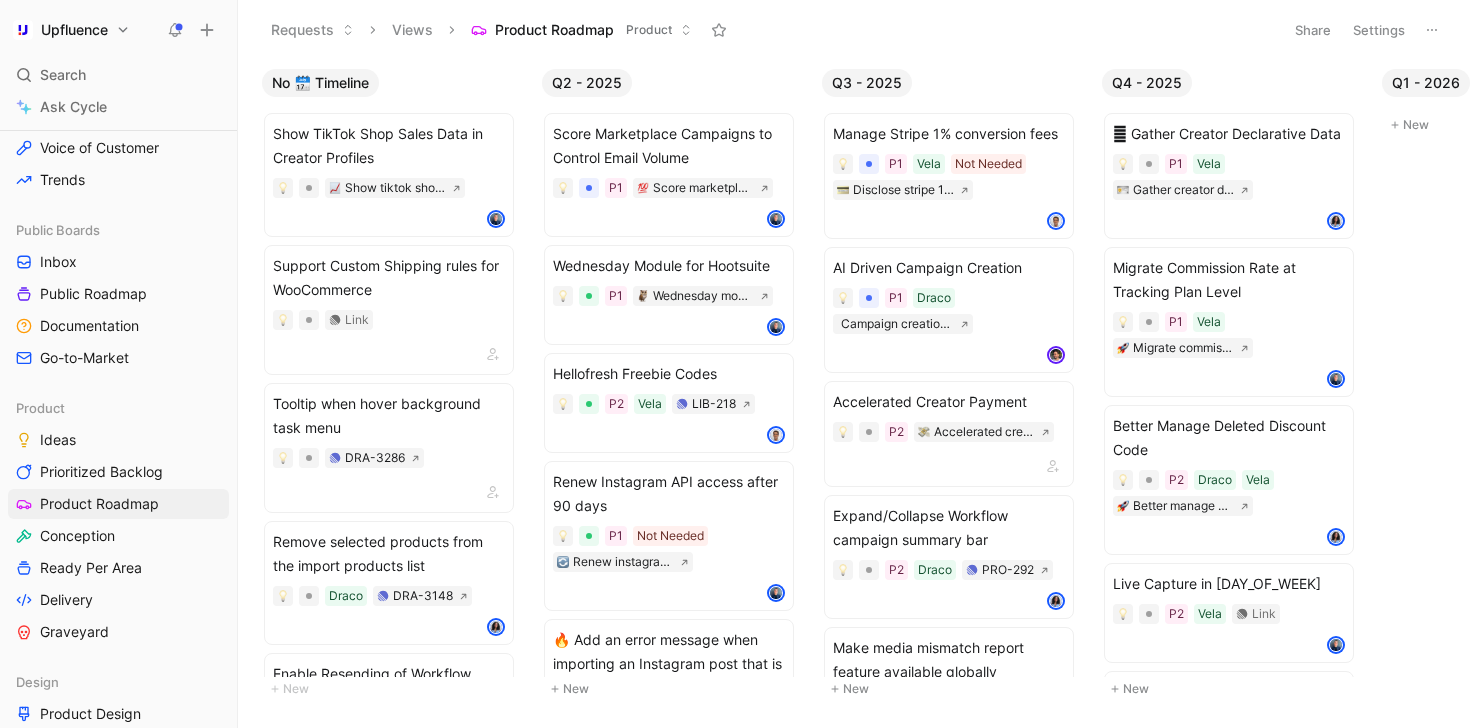 click on "Settings" at bounding box center (1379, 30) 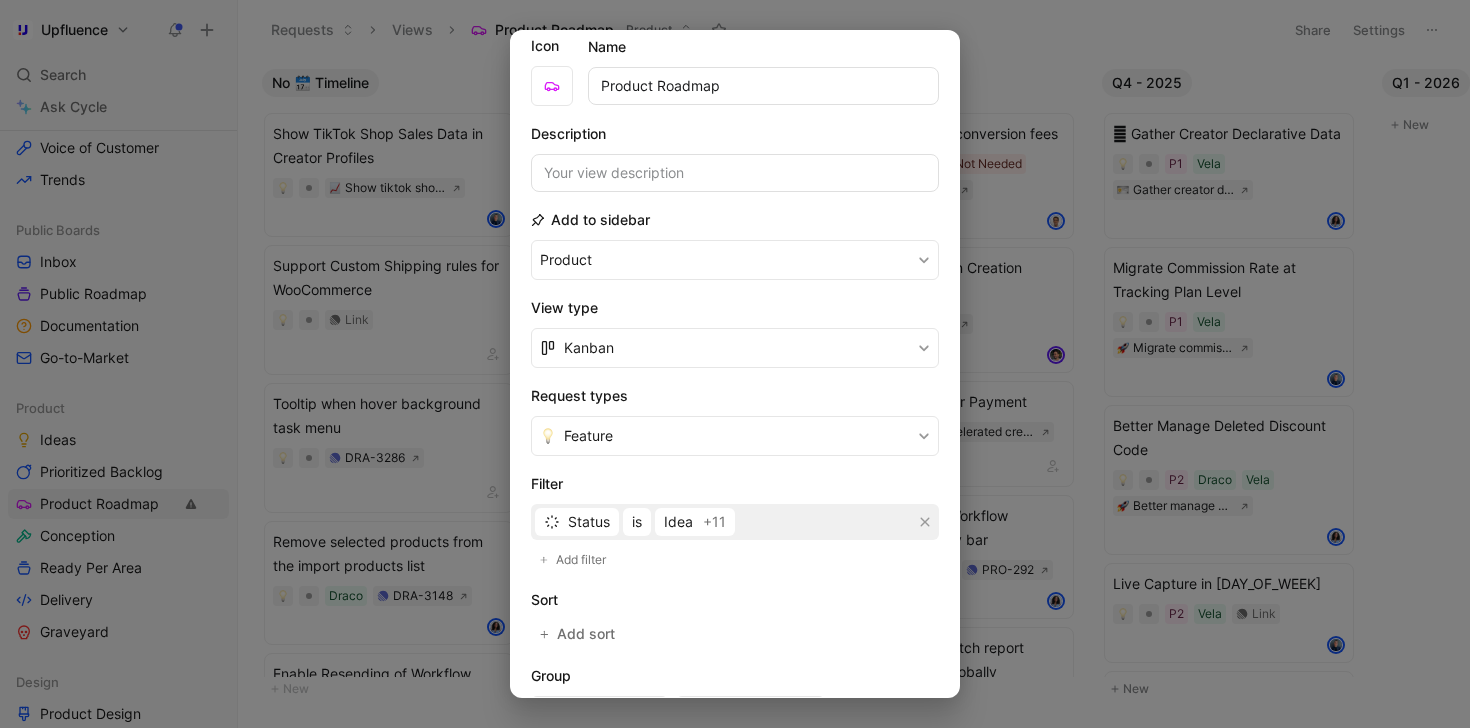 scroll, scrollTop: 58, scrollLeft: 0, axis: vertical 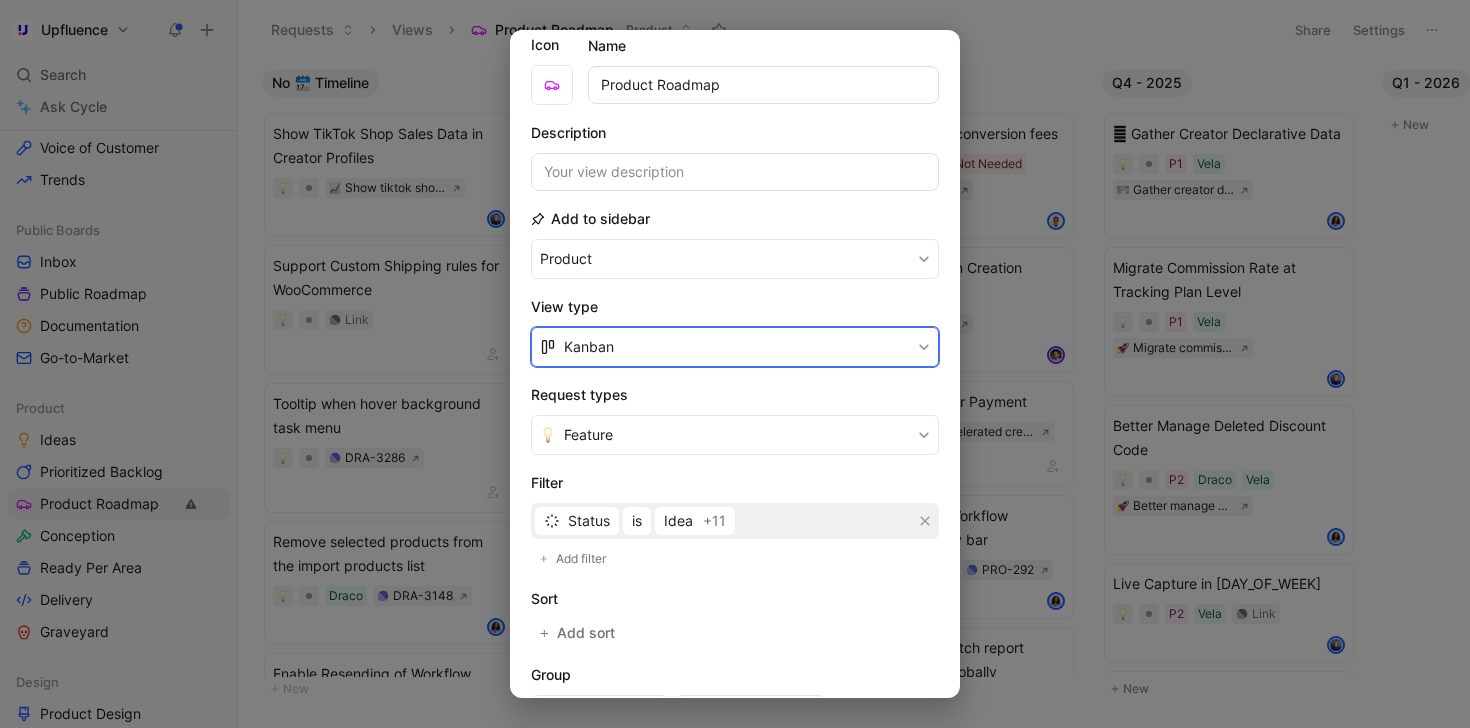 click on "Kanban" at bounding box center [735, 347] 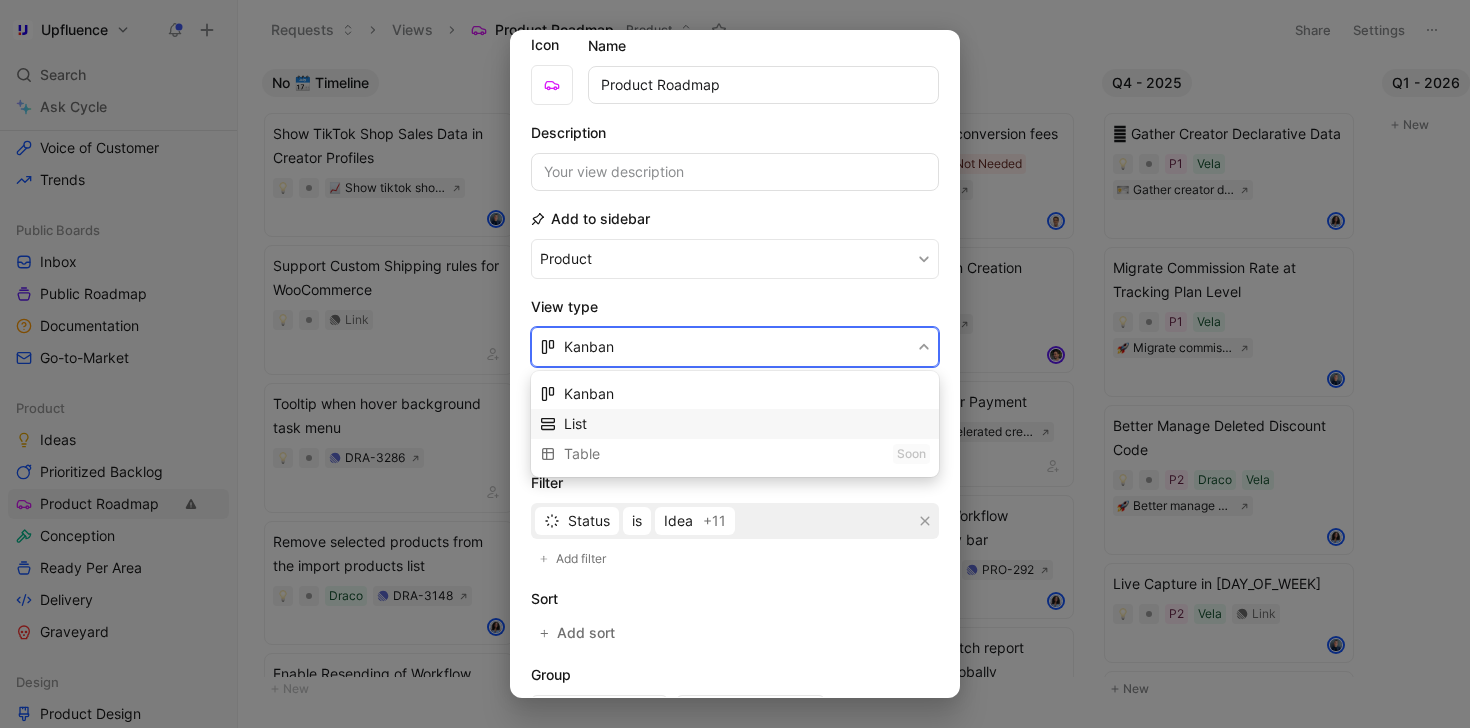 click on "List" at bounding box center [747, 424] 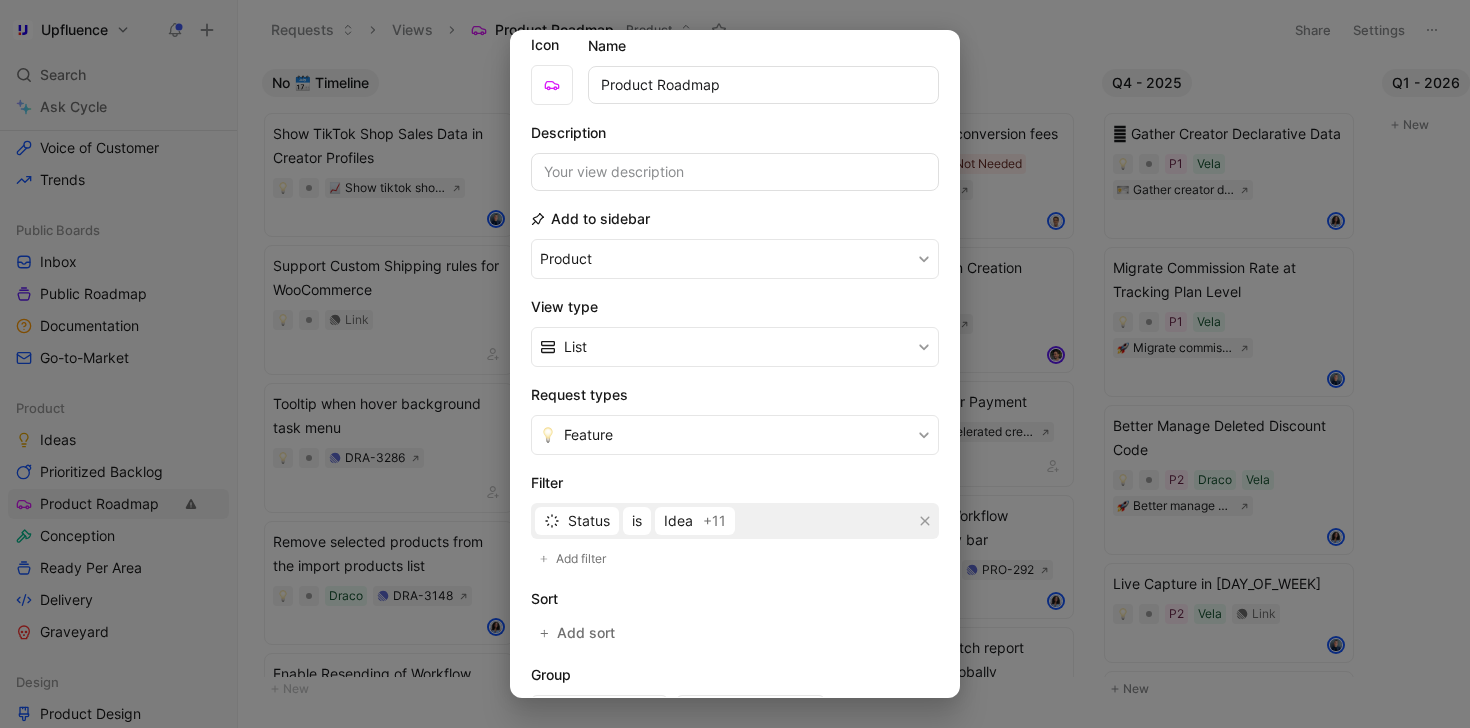 click at bounding box center (735, 364) 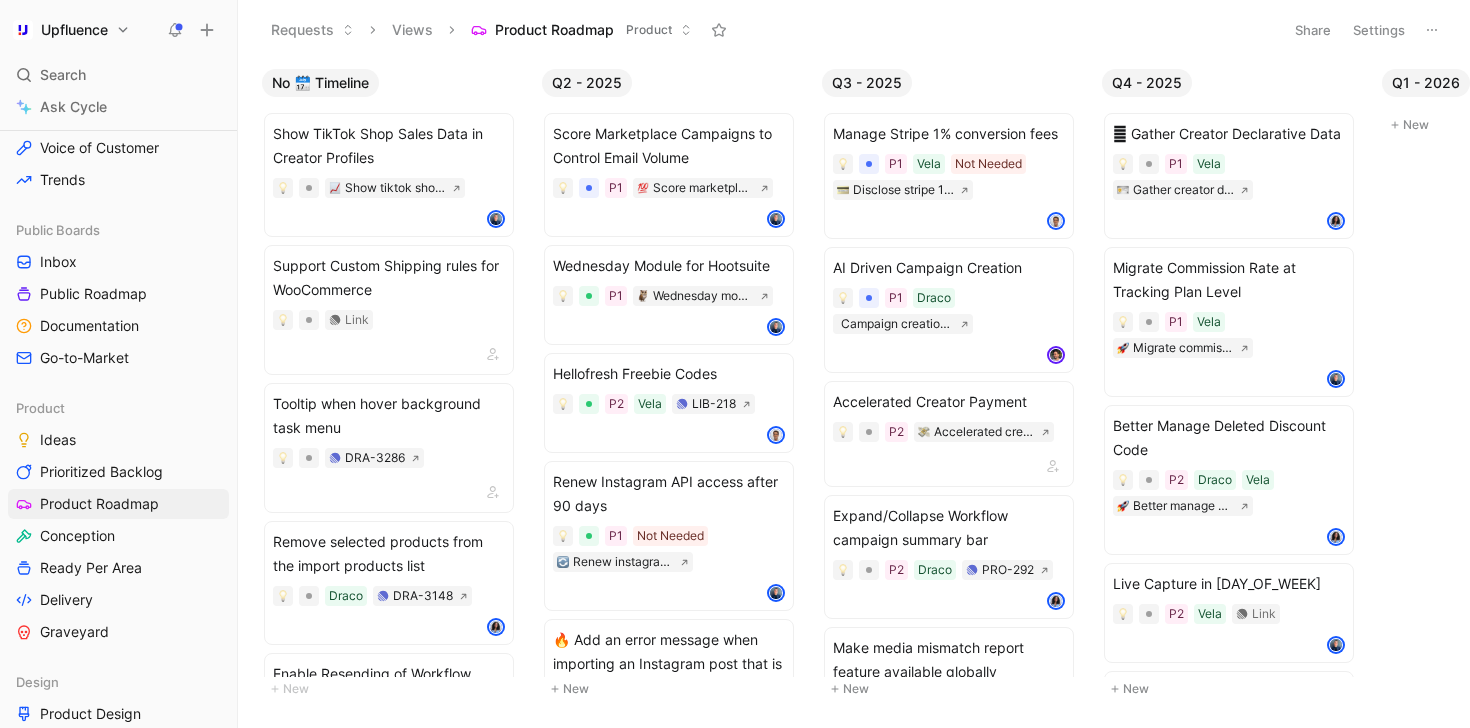 click on "Settings" at bounding box center [1379, 30] 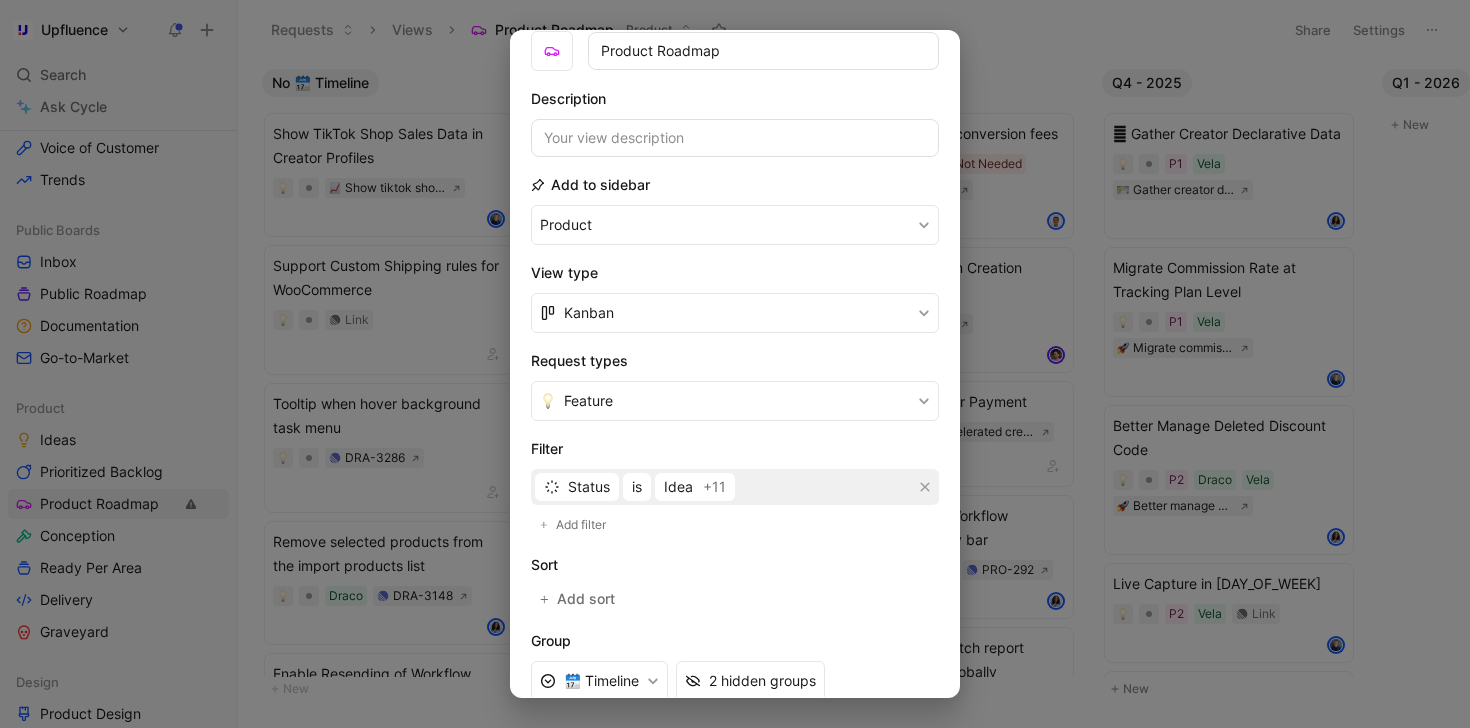 scroll, scrollTop: 0, scrollLeft: 0, axis: both 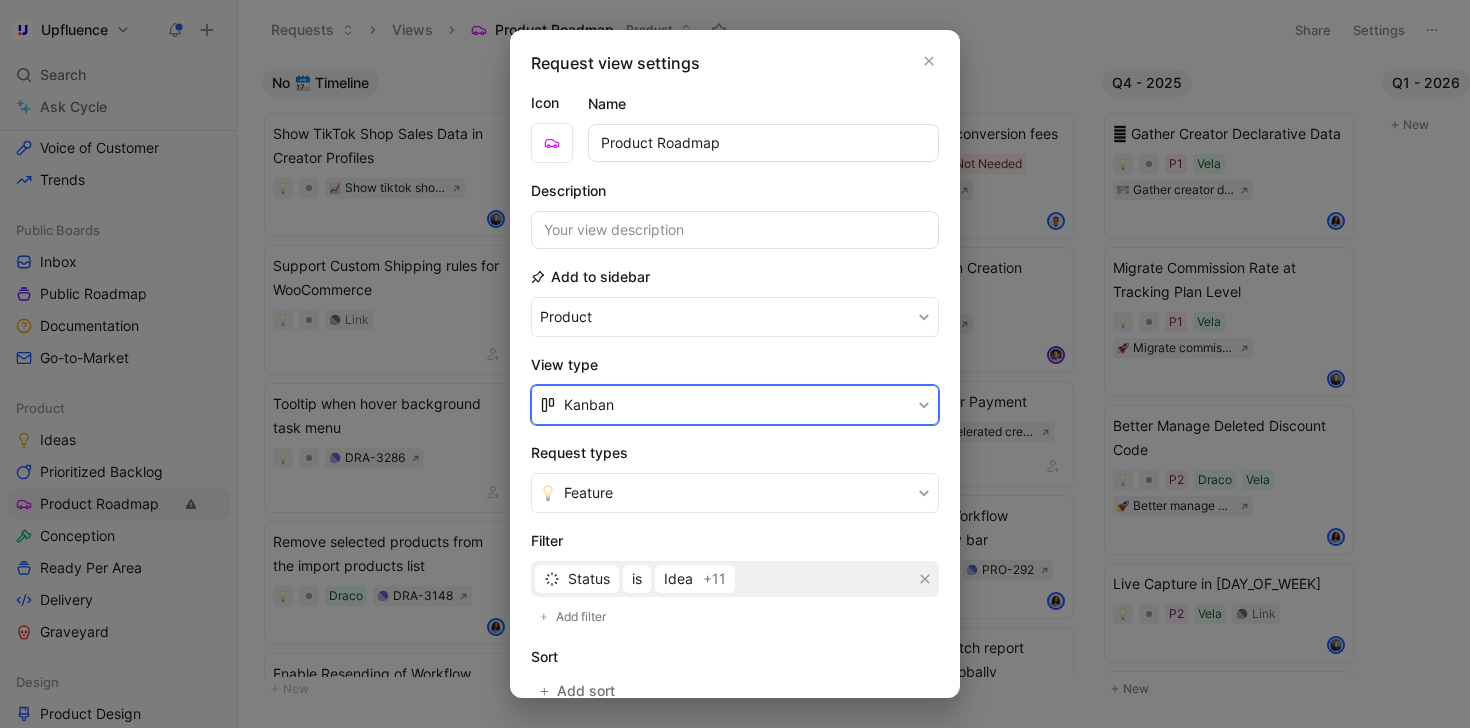 click on "Kanban" at bounding box center [735, 405] 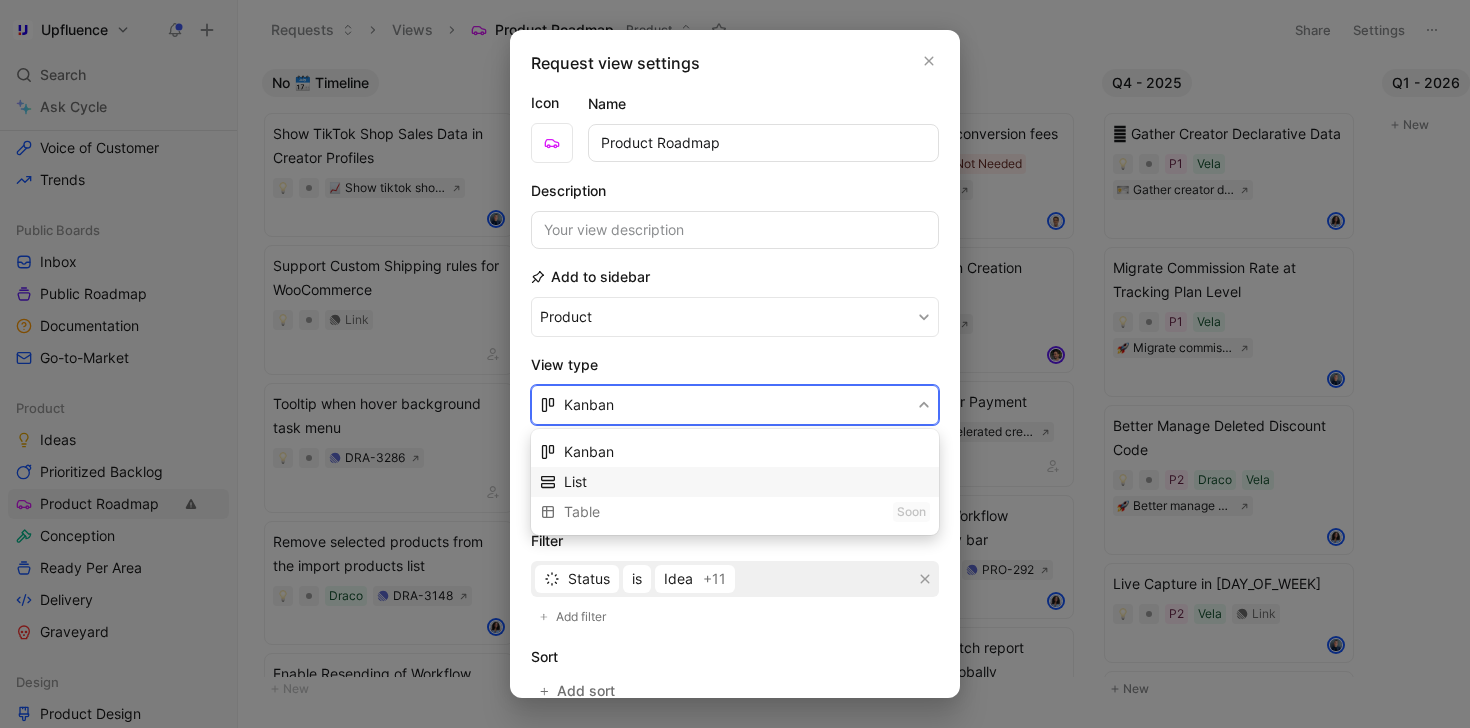 click on "List" at bounding box center [747, 482] 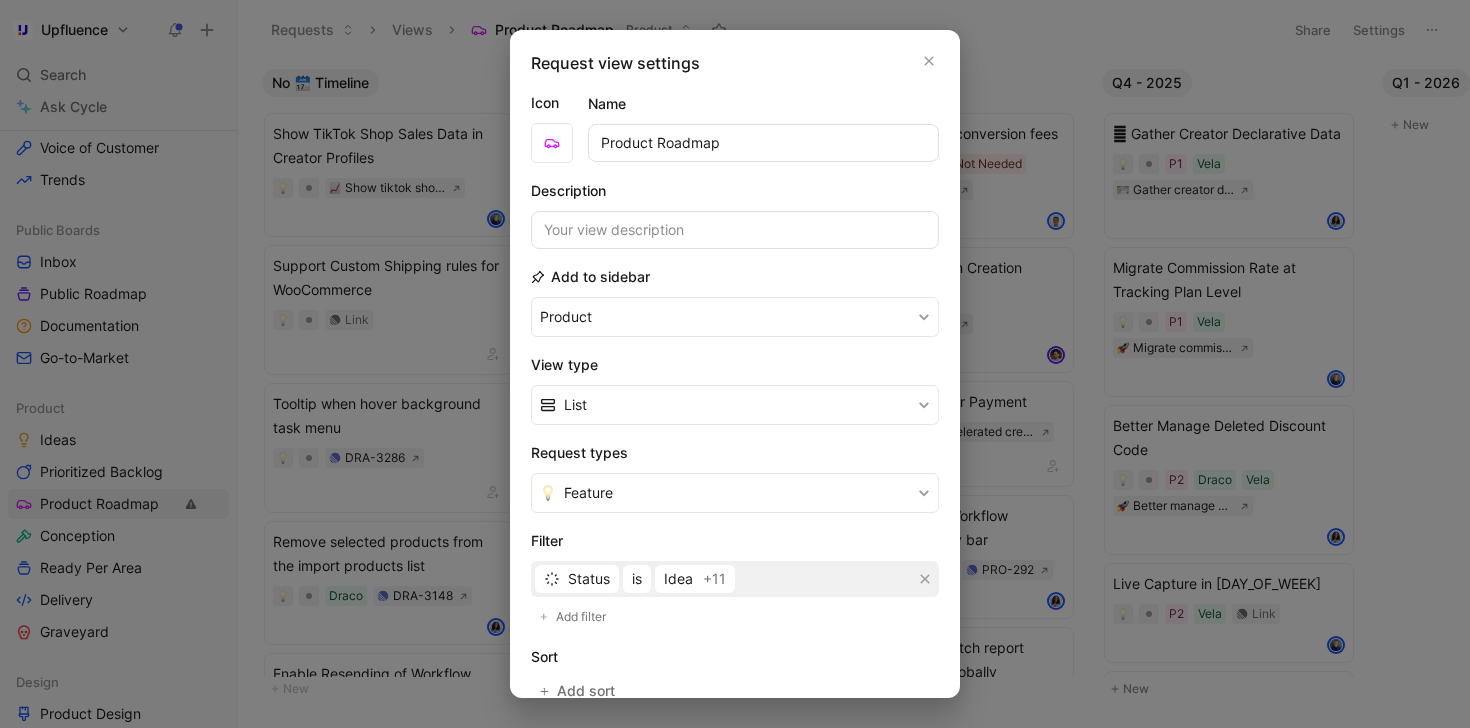 scroll, scrollTop: 276, scrollLeft: 0, axis: vertical 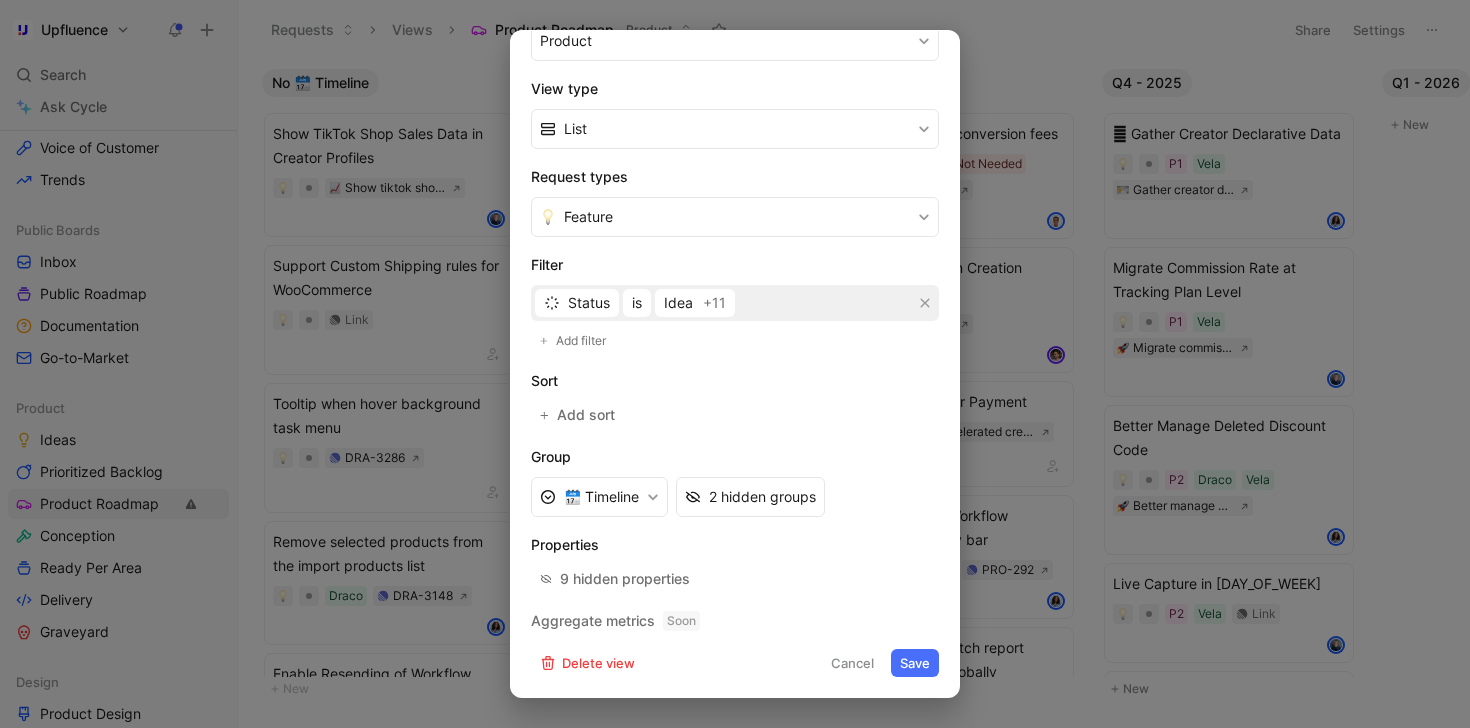 click on "Save" at bounding box center [915, 663] 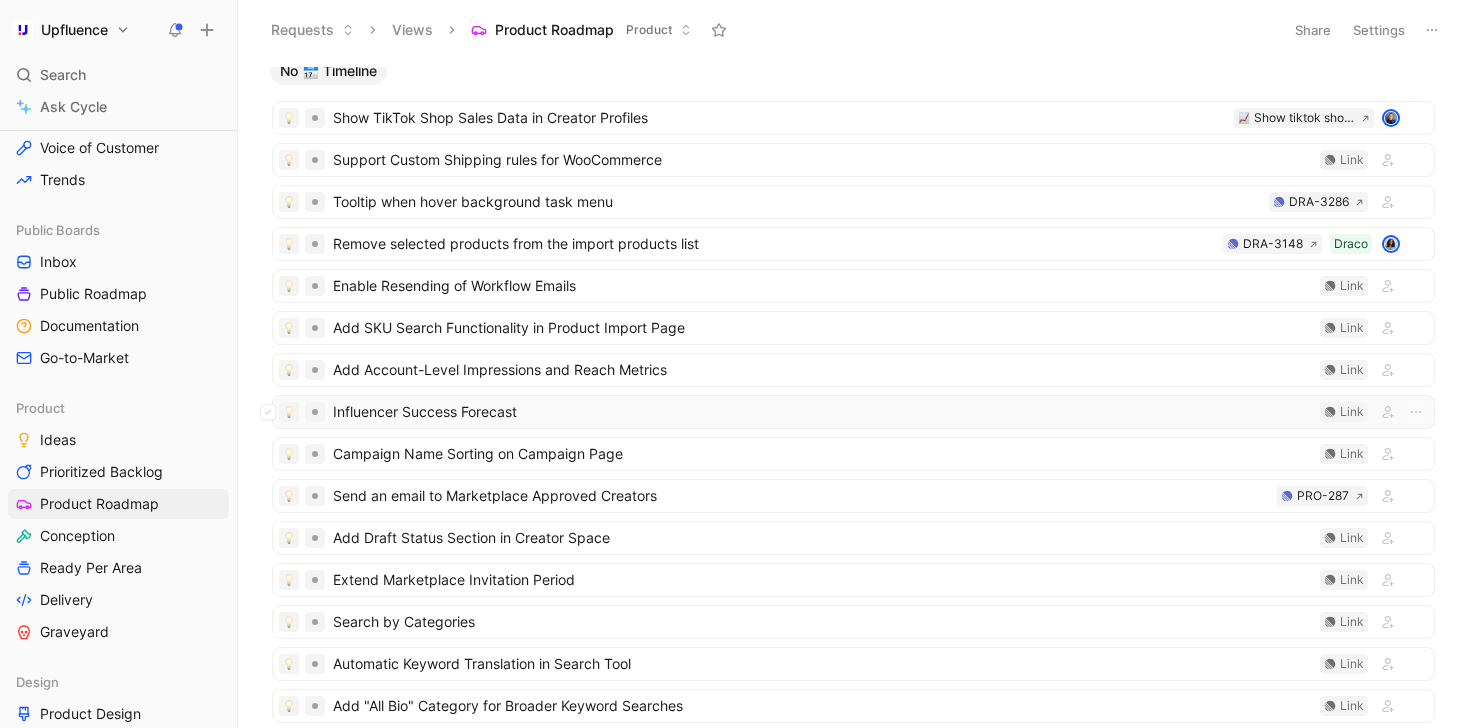 scroll, scrollTop: 0, scrollLeft: 0, axis: both 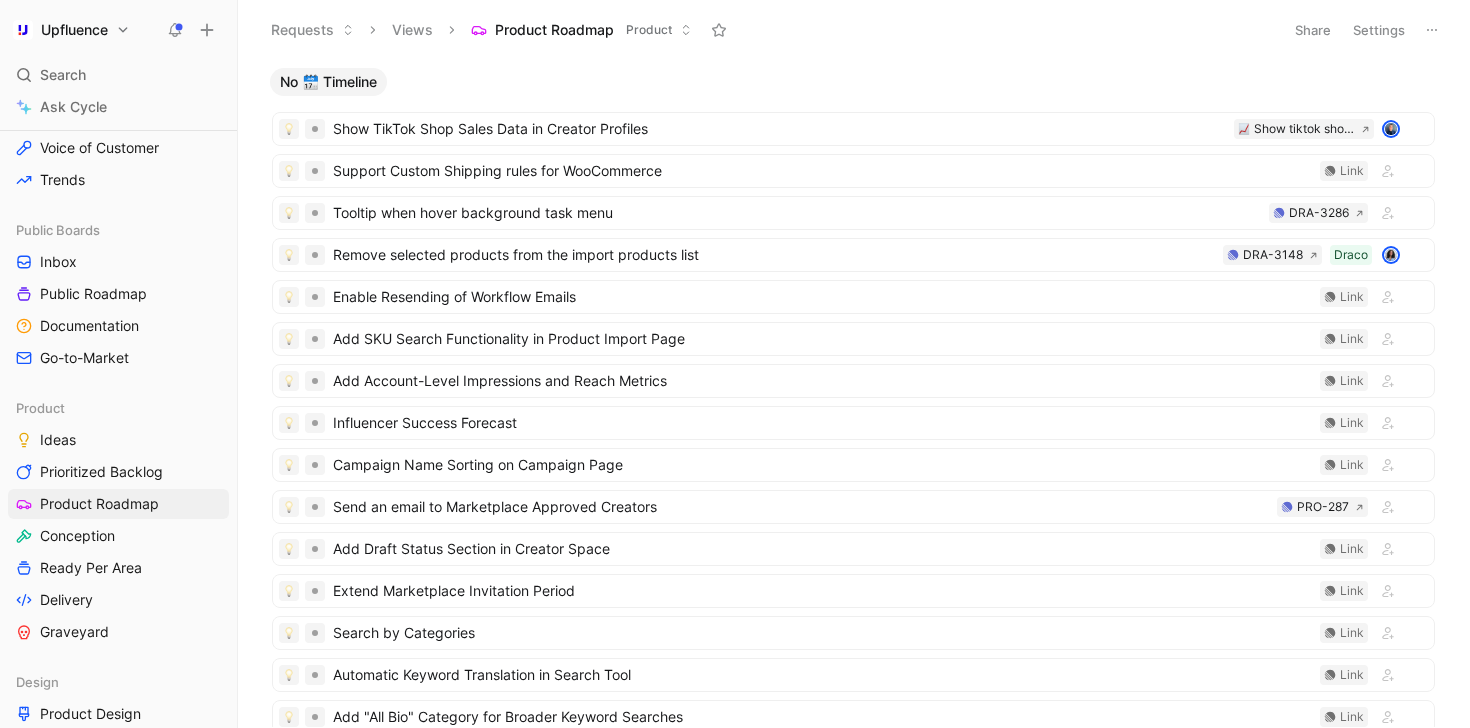 click on "No 🗓️ Timeline" at bounding box center [328, 82] 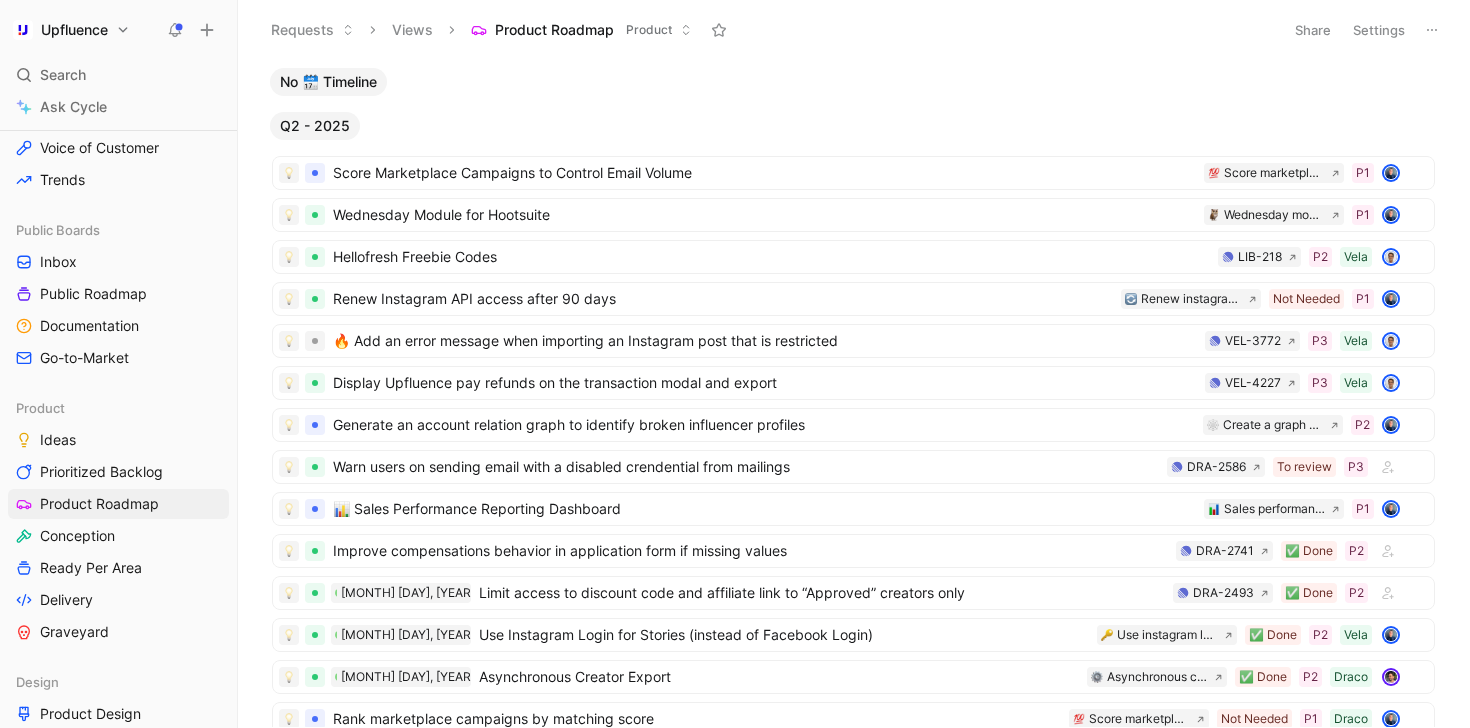 click on "No 🗓️ Timeline" at bounding box center [328, 82] 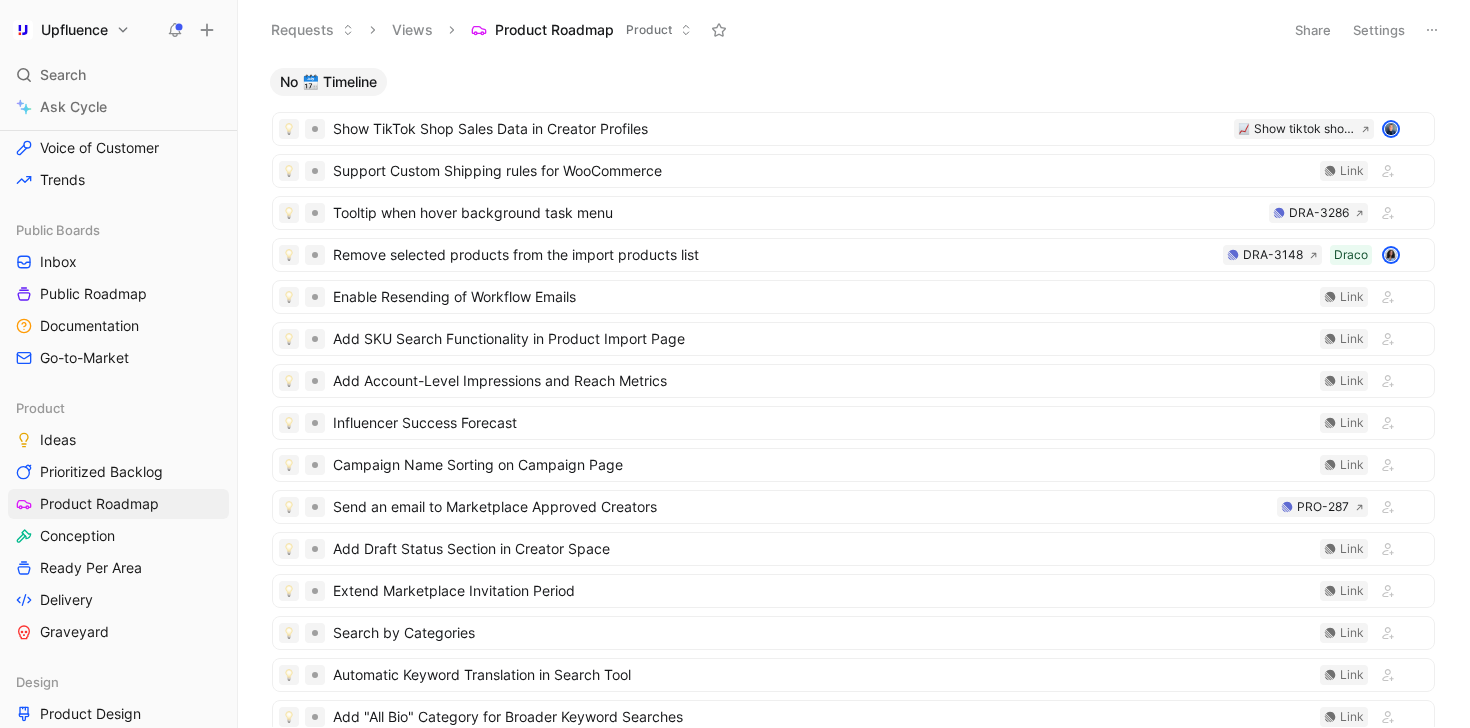 click on "No 🗓️ Timeline" at bounding box center [328, 82] 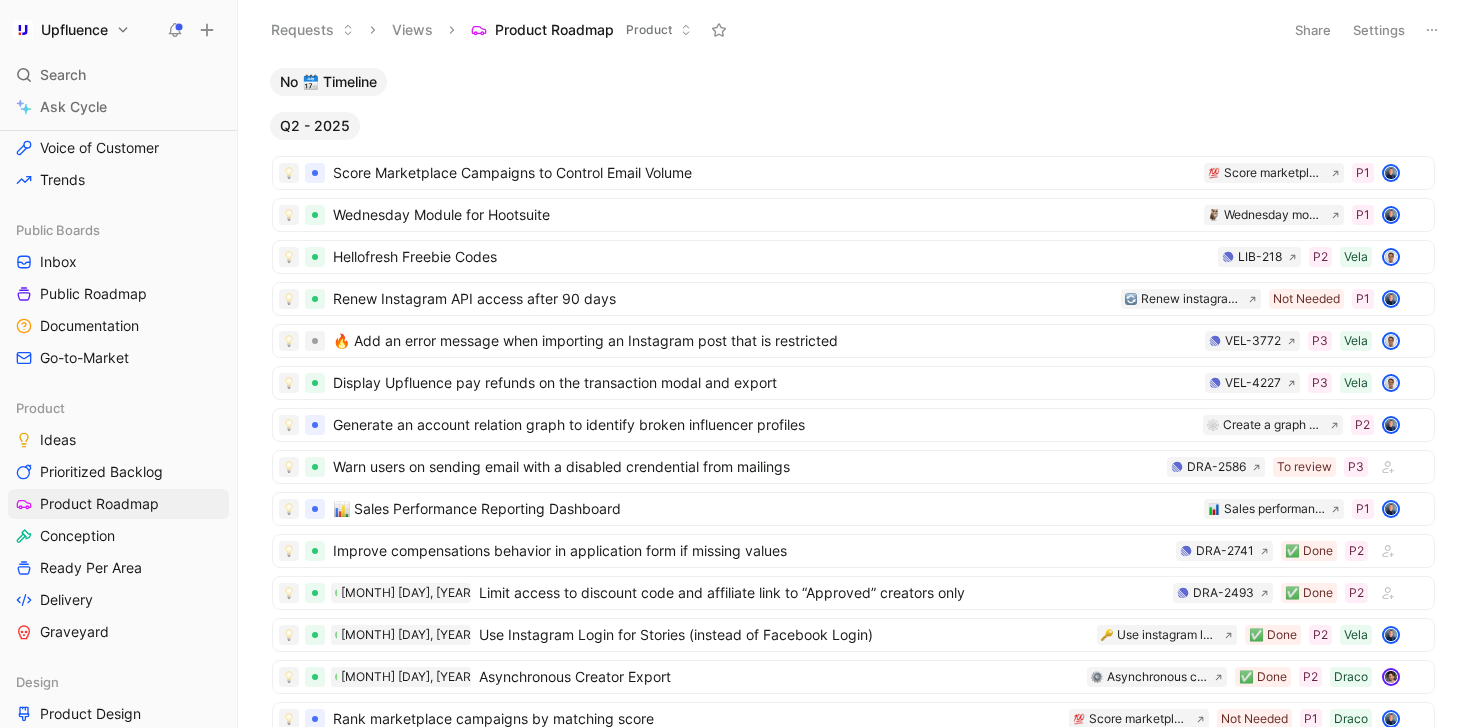 click on "Q2 - 2025" at bounding box center (315, 126) 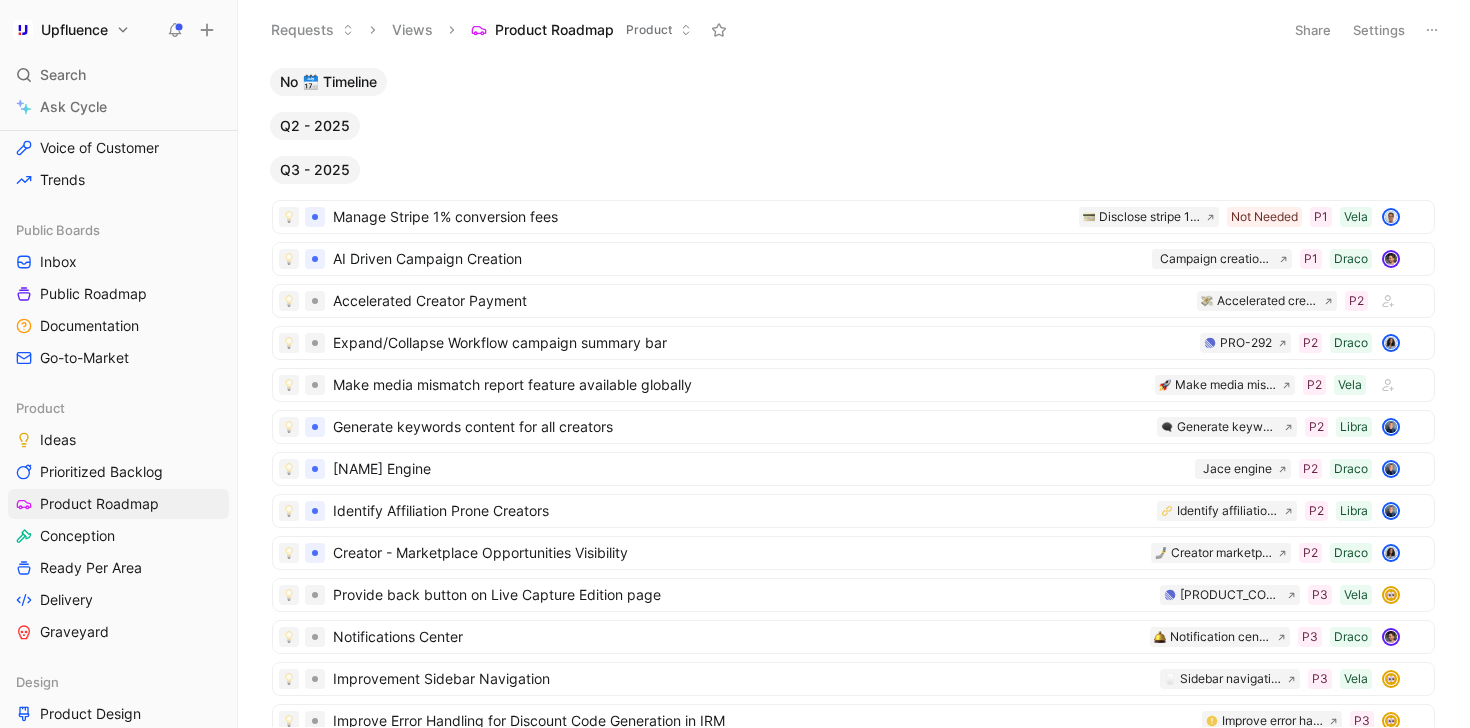click on "Q3 - 2025" at bounding box center (315, 170) 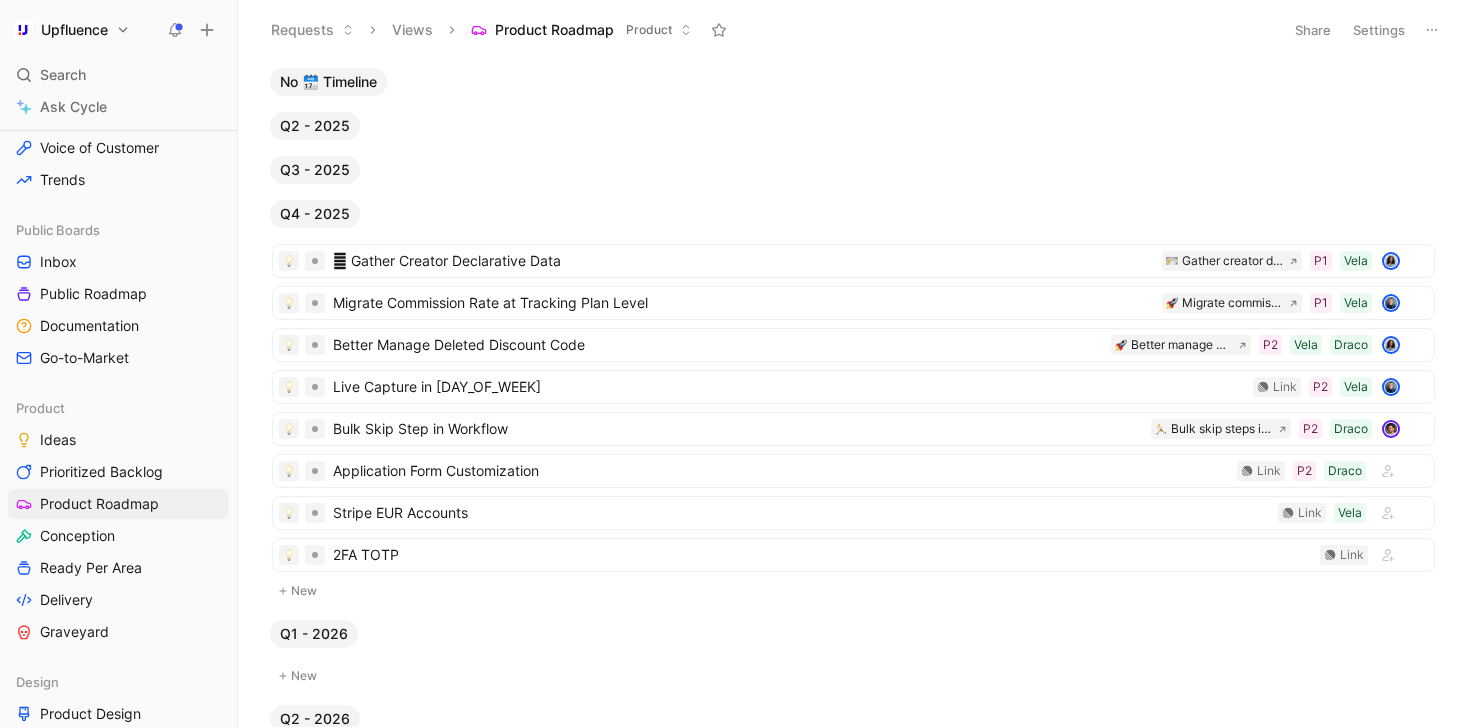 click on "Q4 - 2025" at bounding box center [315, 214] 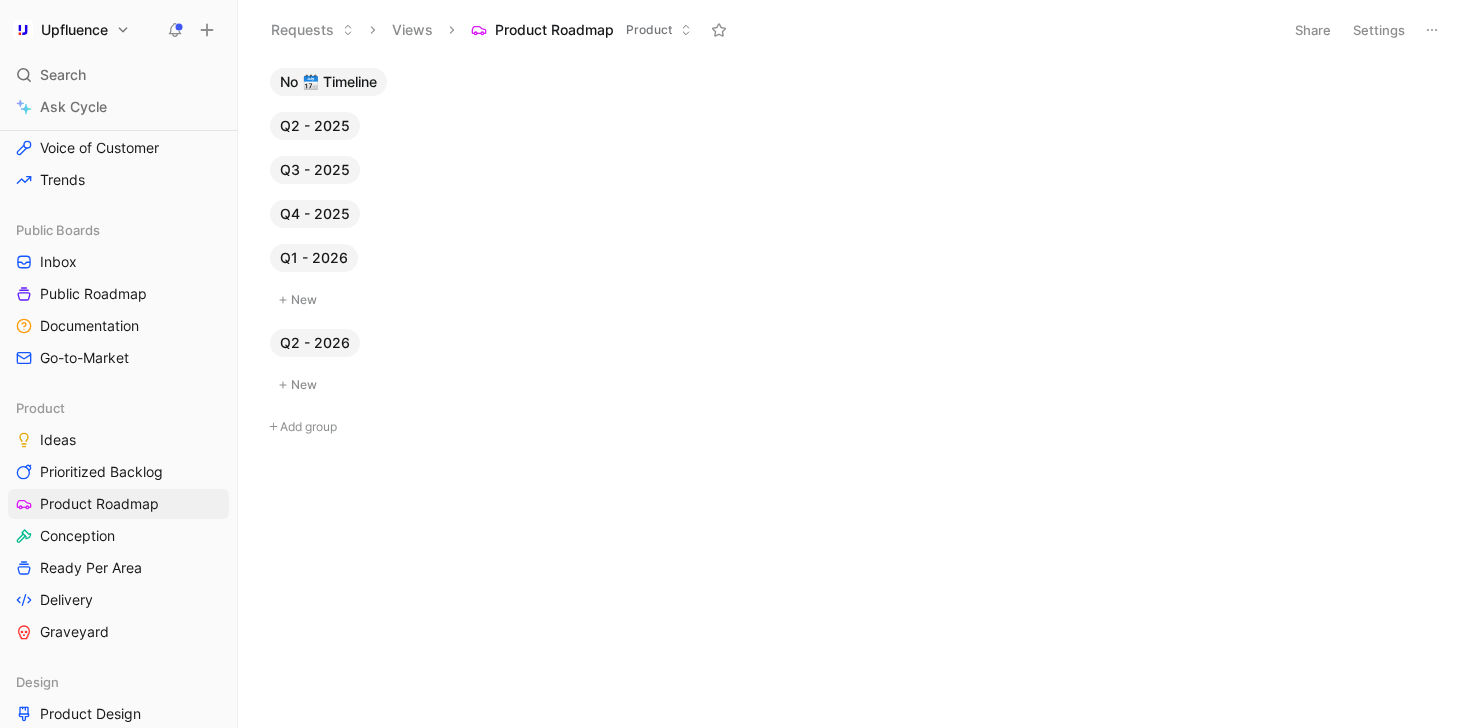 click on "Q1 - 2026" at bounding box center [314, 258] 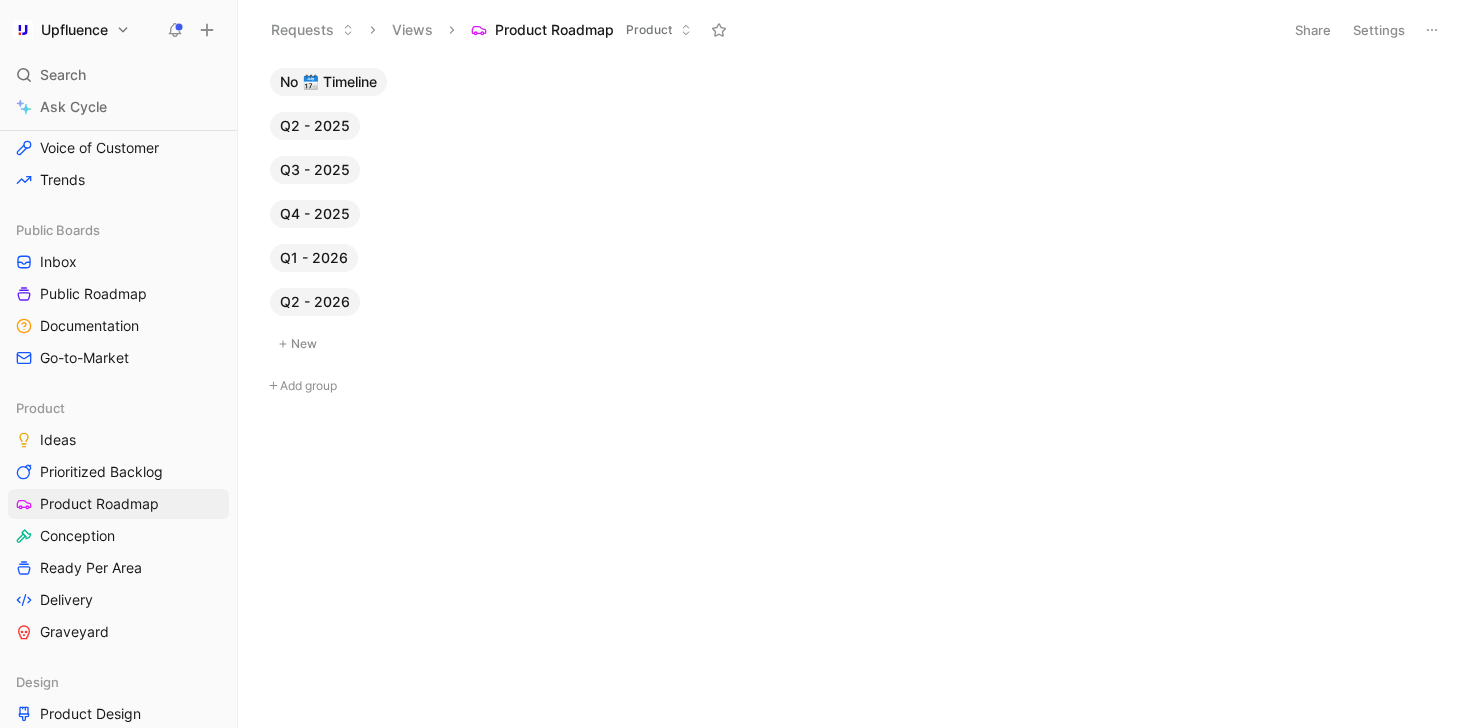 click on "Q4 - 2025" at bounding box center (328, 82) 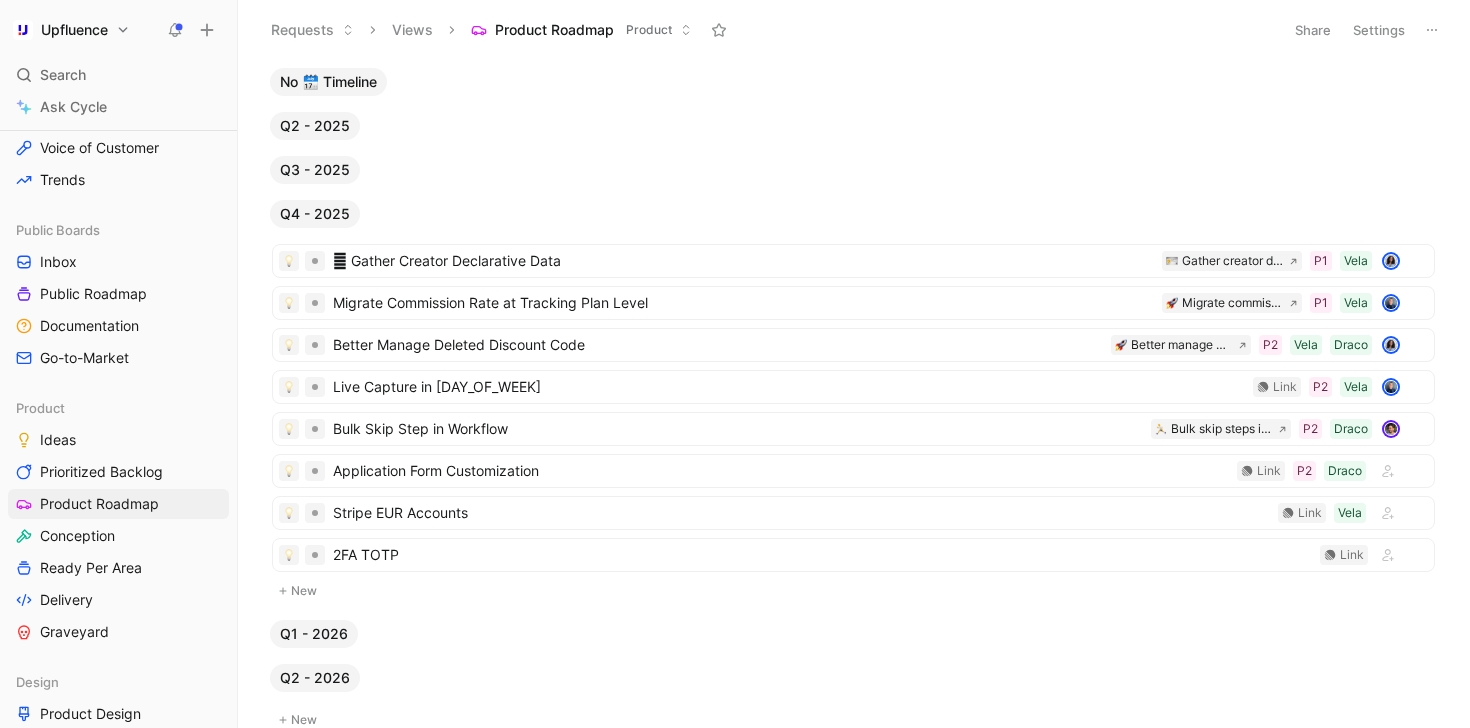click on "Q3 - 2025" at bounding box center (328, 82) 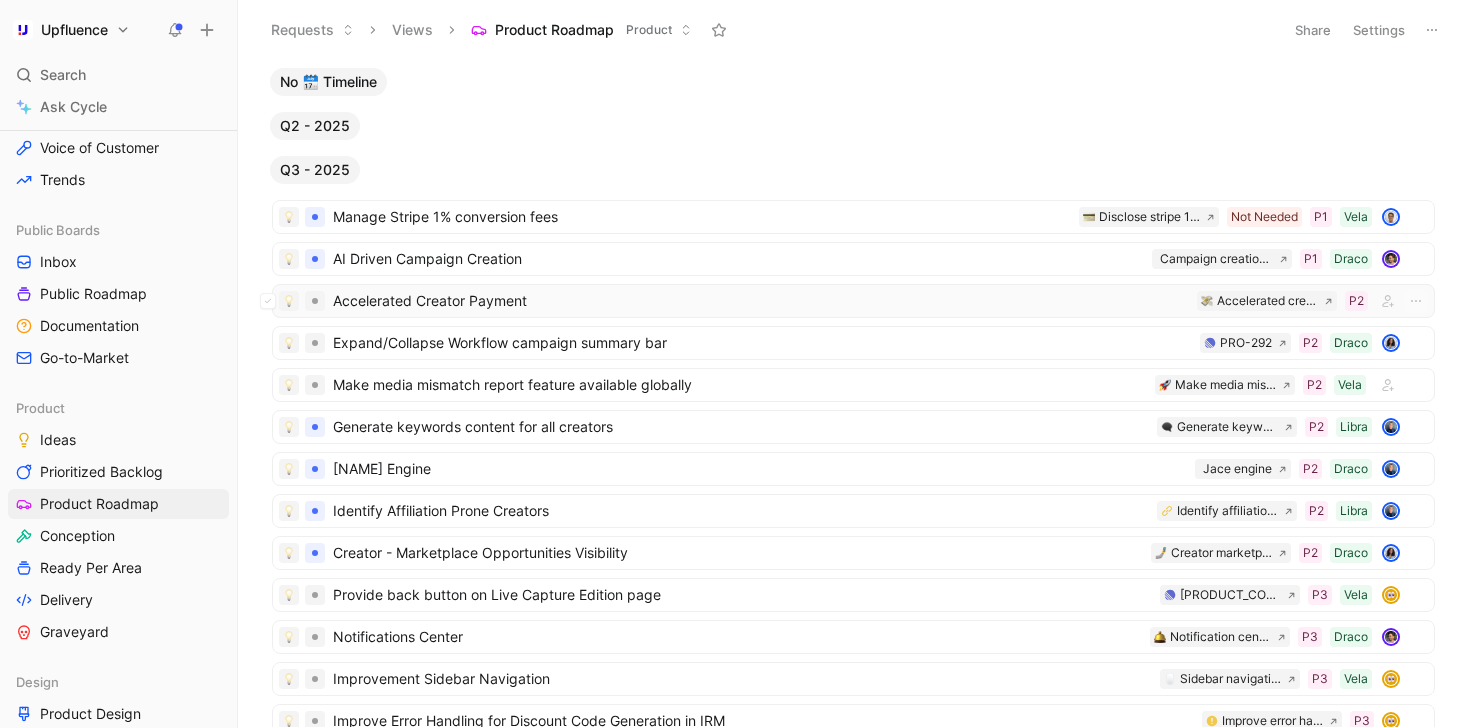 scroll, scrollTop: 62, scrollLeft: 0, axis: vertical 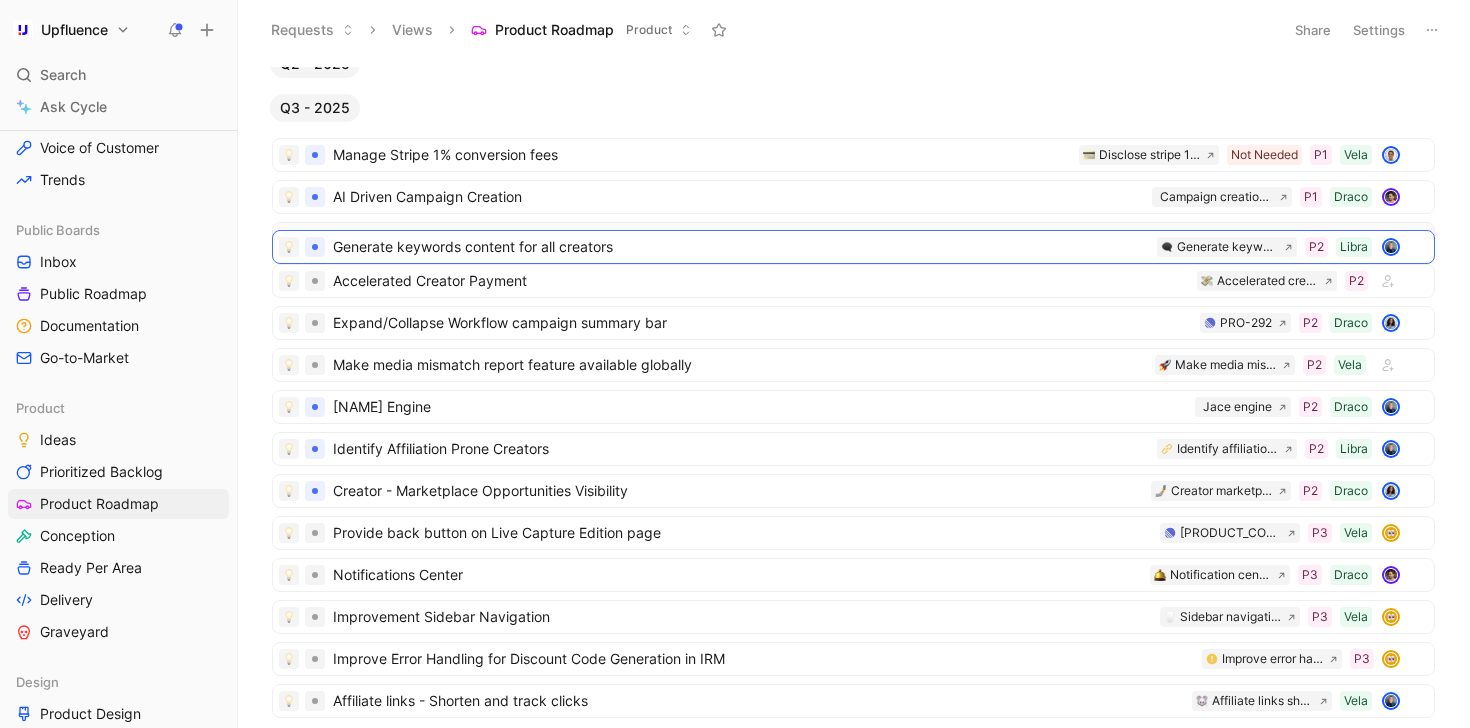 drag, startPoint x: 592, startPoint y: 361, endPoint x: 592, endPoint y: 243, distance: 118 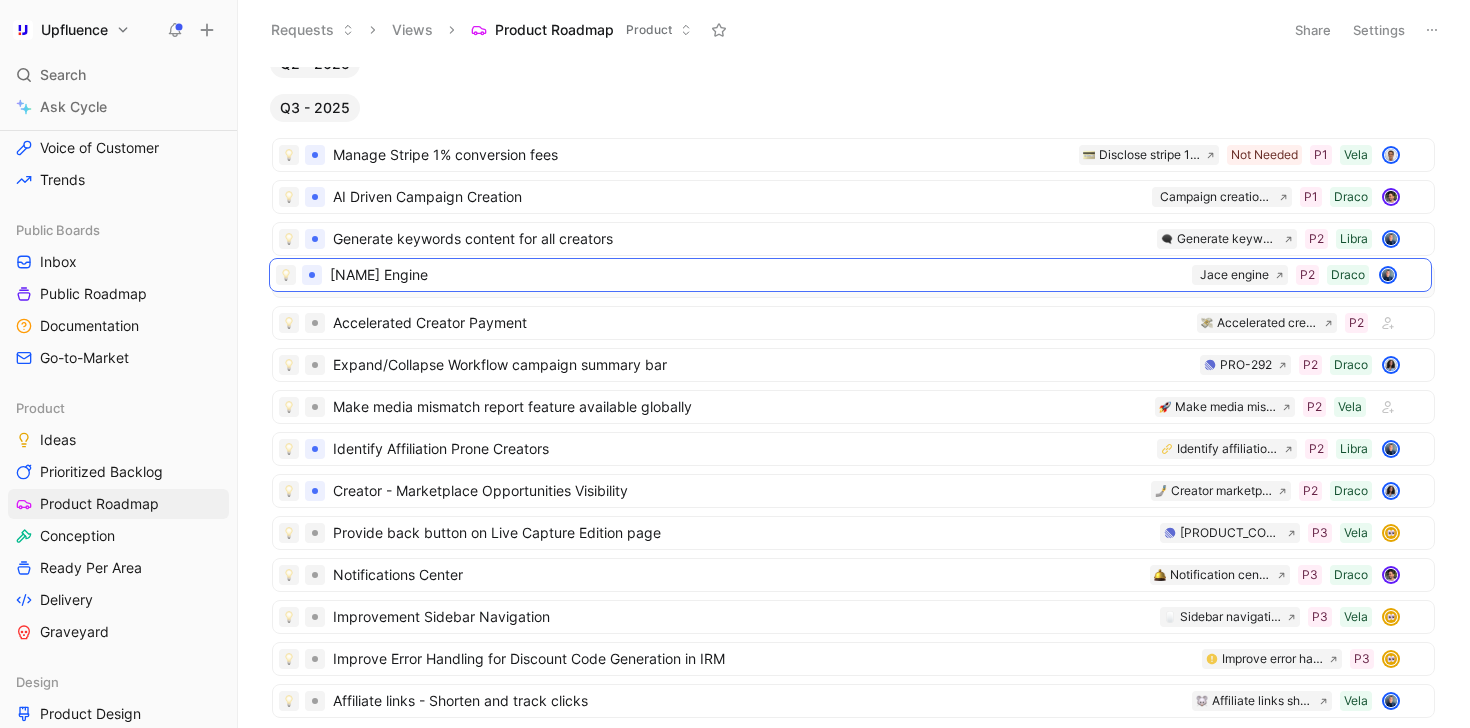 drag, startPoint x: 528, startPoint y: 403, endPoint x: 524, endPoint y: 270, distance: 133.06013 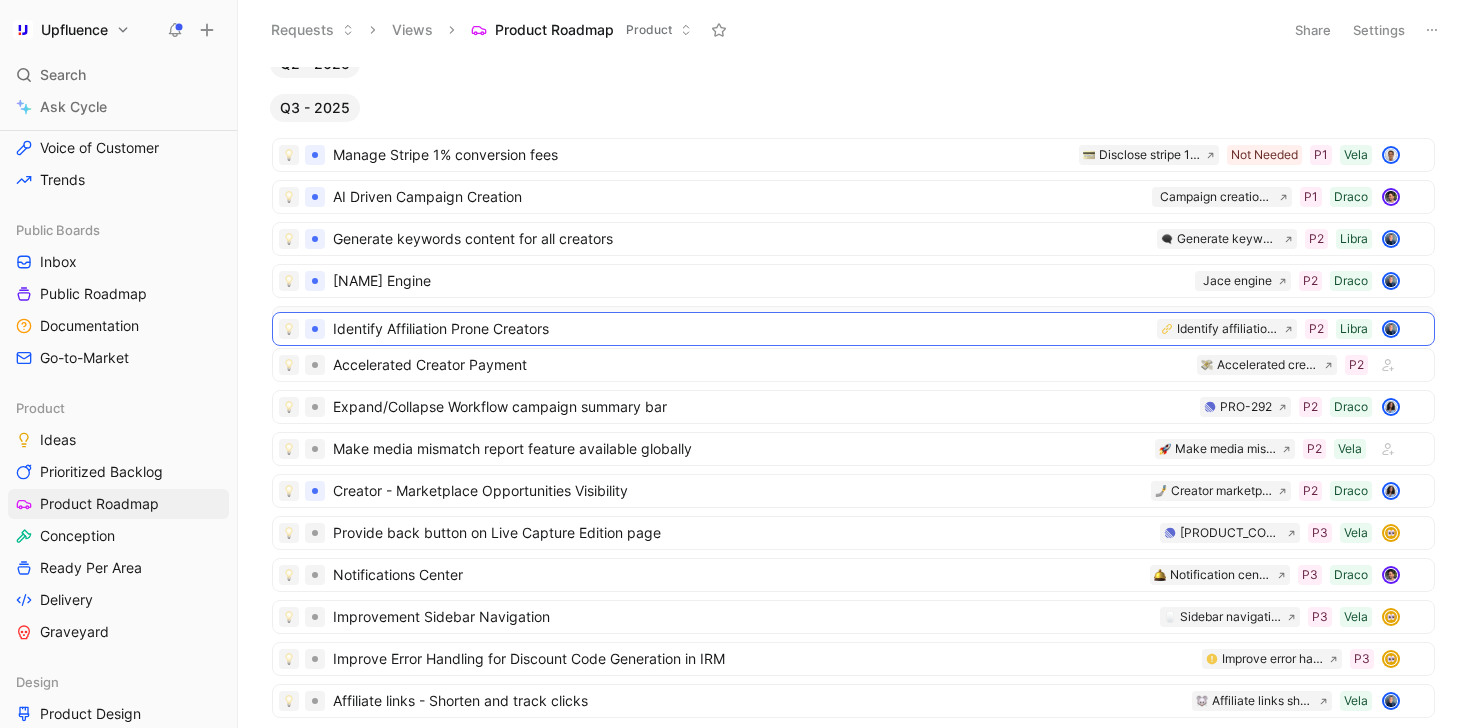 drag, startPoint x: 521, startPoint y: 442, endPoint x: 519, endPoint y: 320, distance: 122.016396 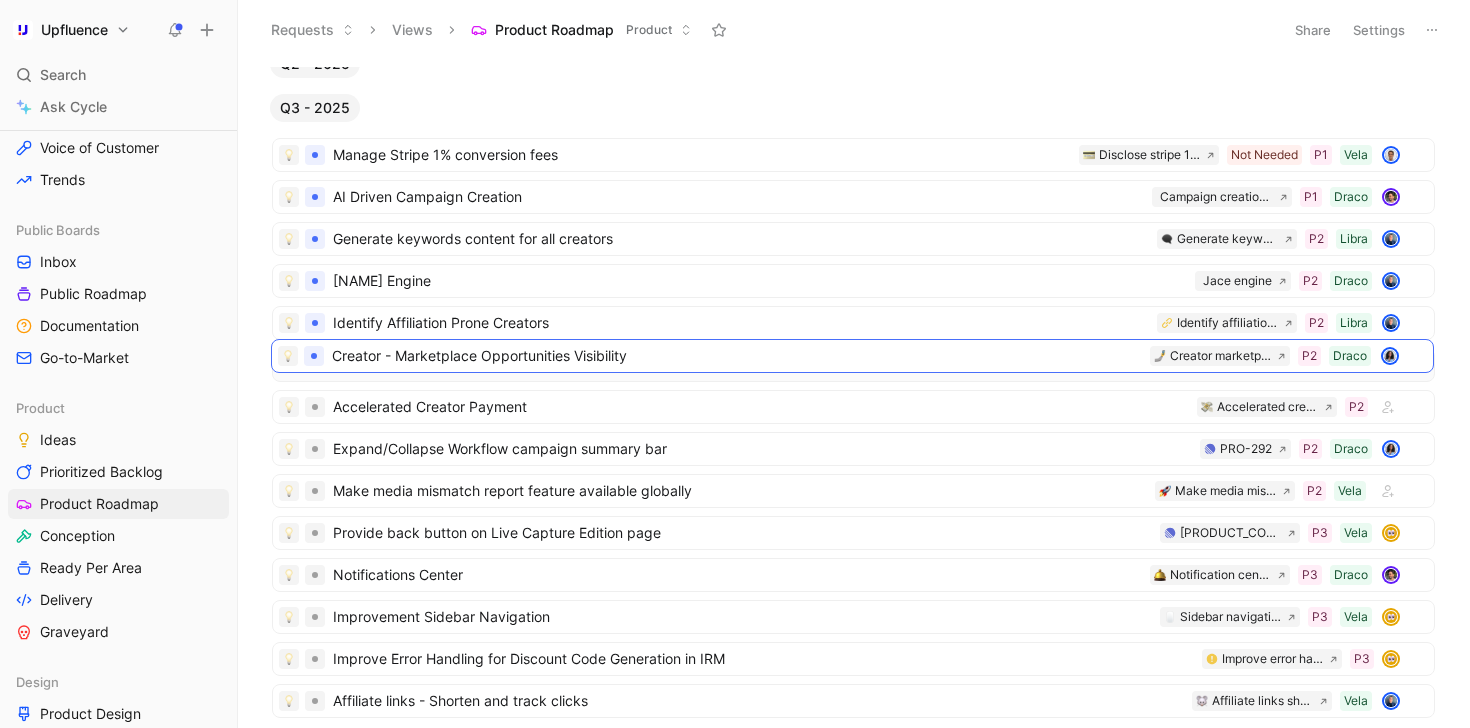 drag, startPoint x: 517, startPoint y: 488, endPoint x: 516, endPoint y: 356, distance: 132.00378 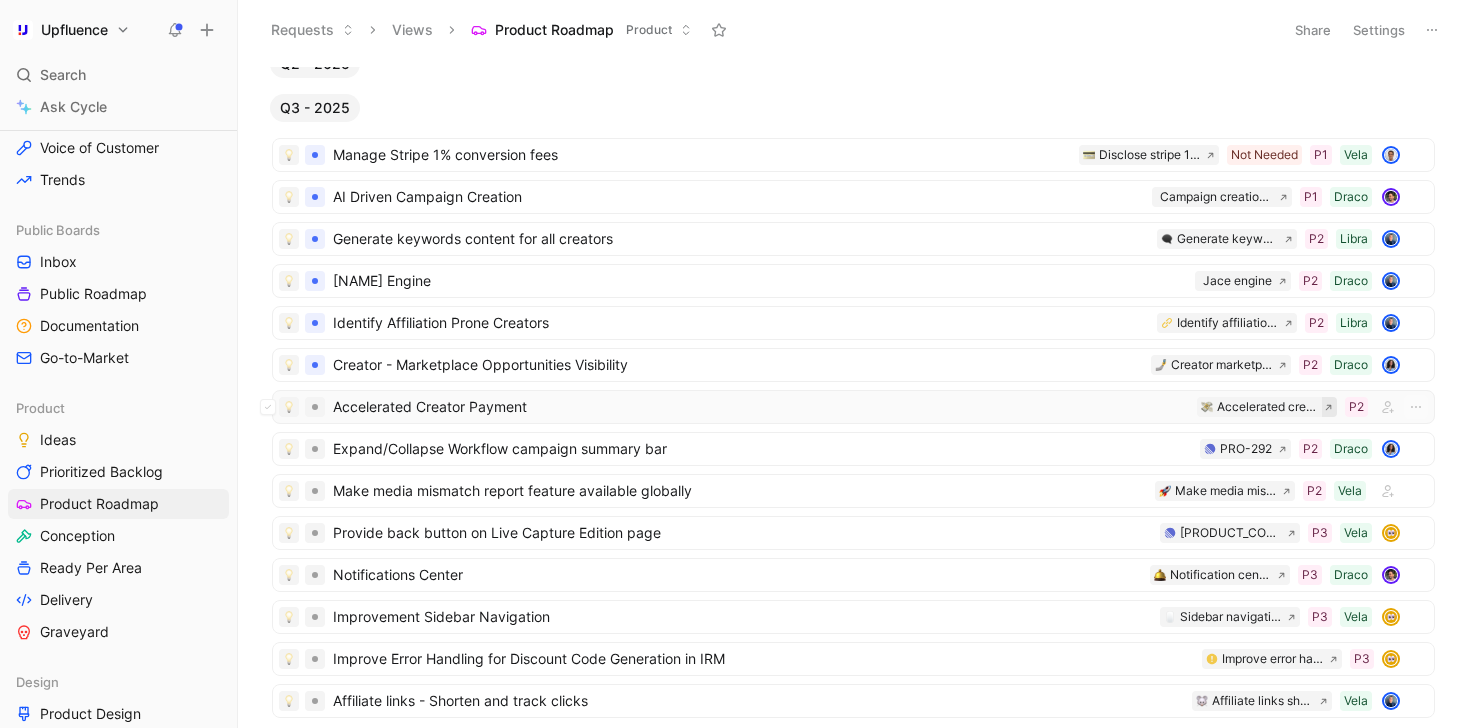 click at bounding box center (1328, 407) 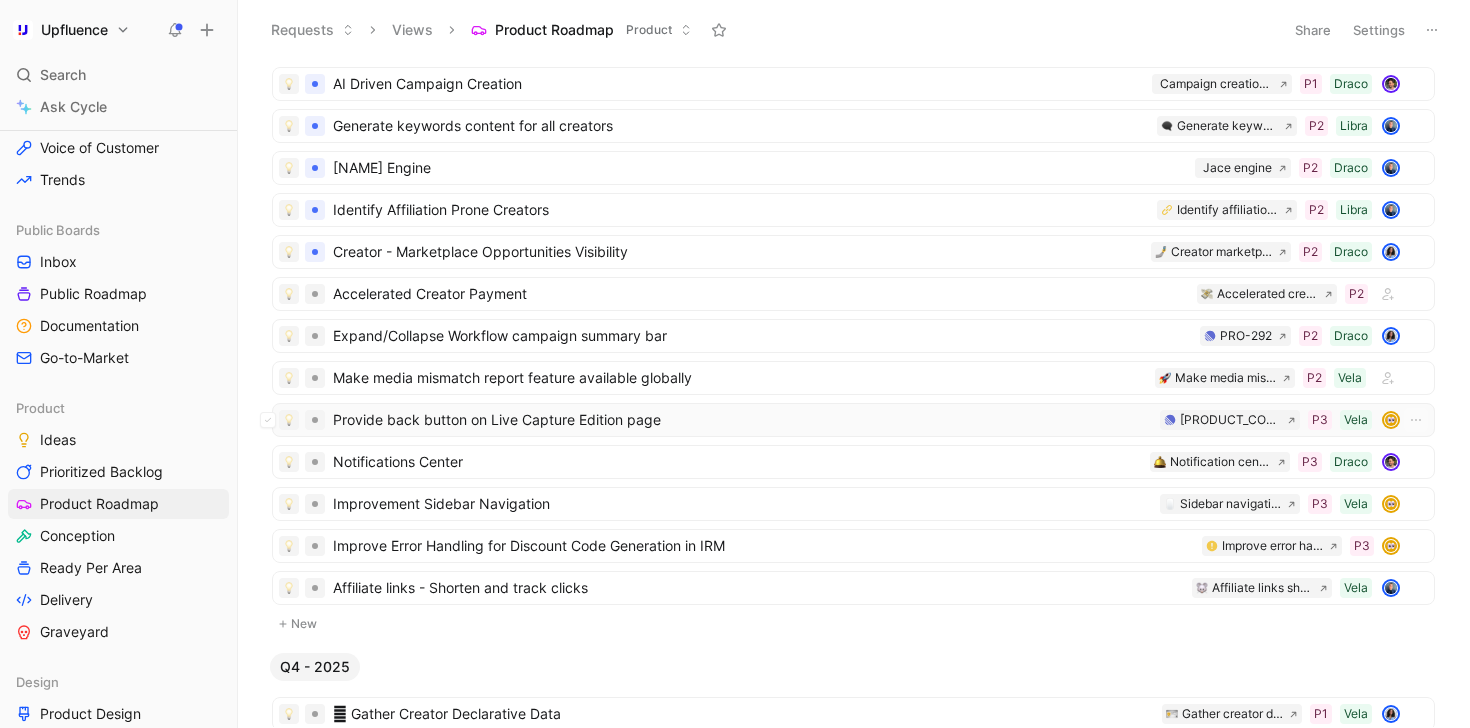 scroll, scrollTop: 208, scrollLeft: 0, axis: vertical 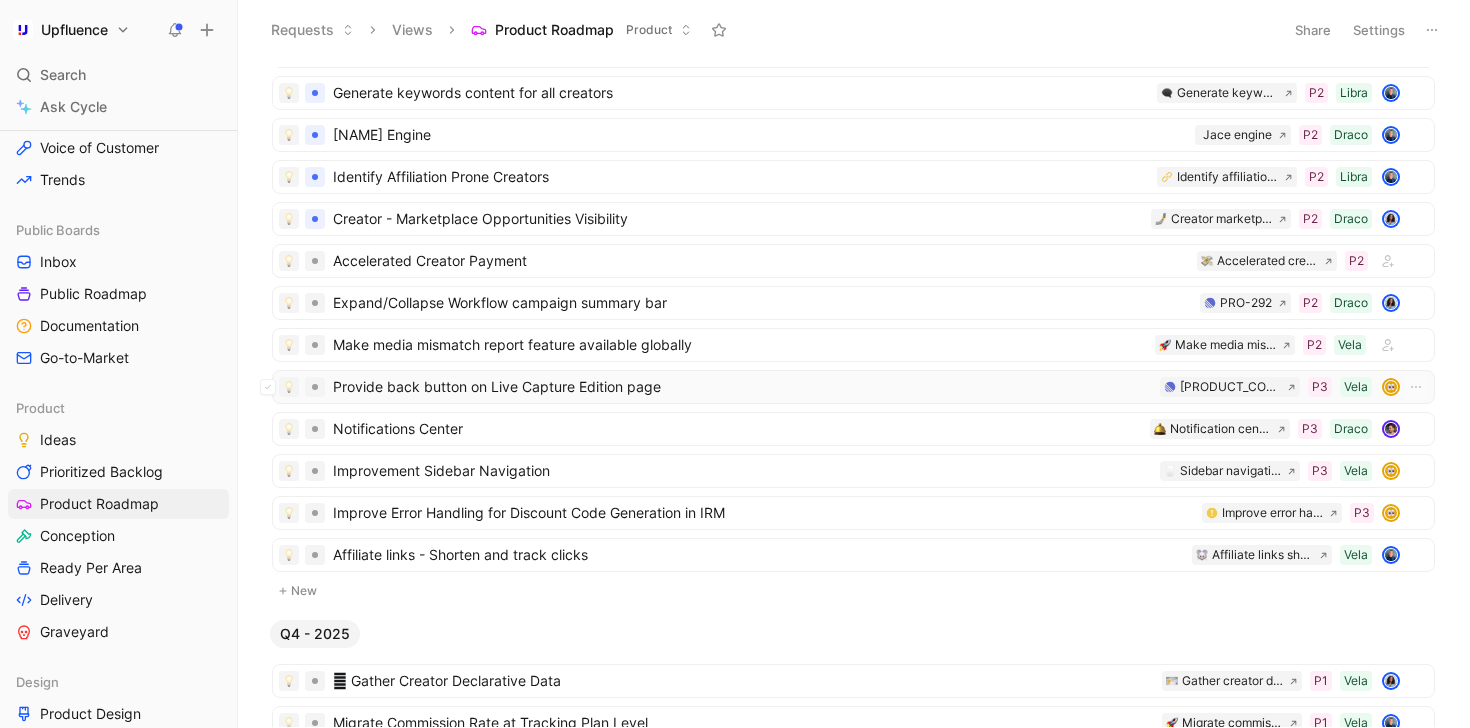 click on "Provide back button on Live Capture Edition page" at bounding box center (742, 387) 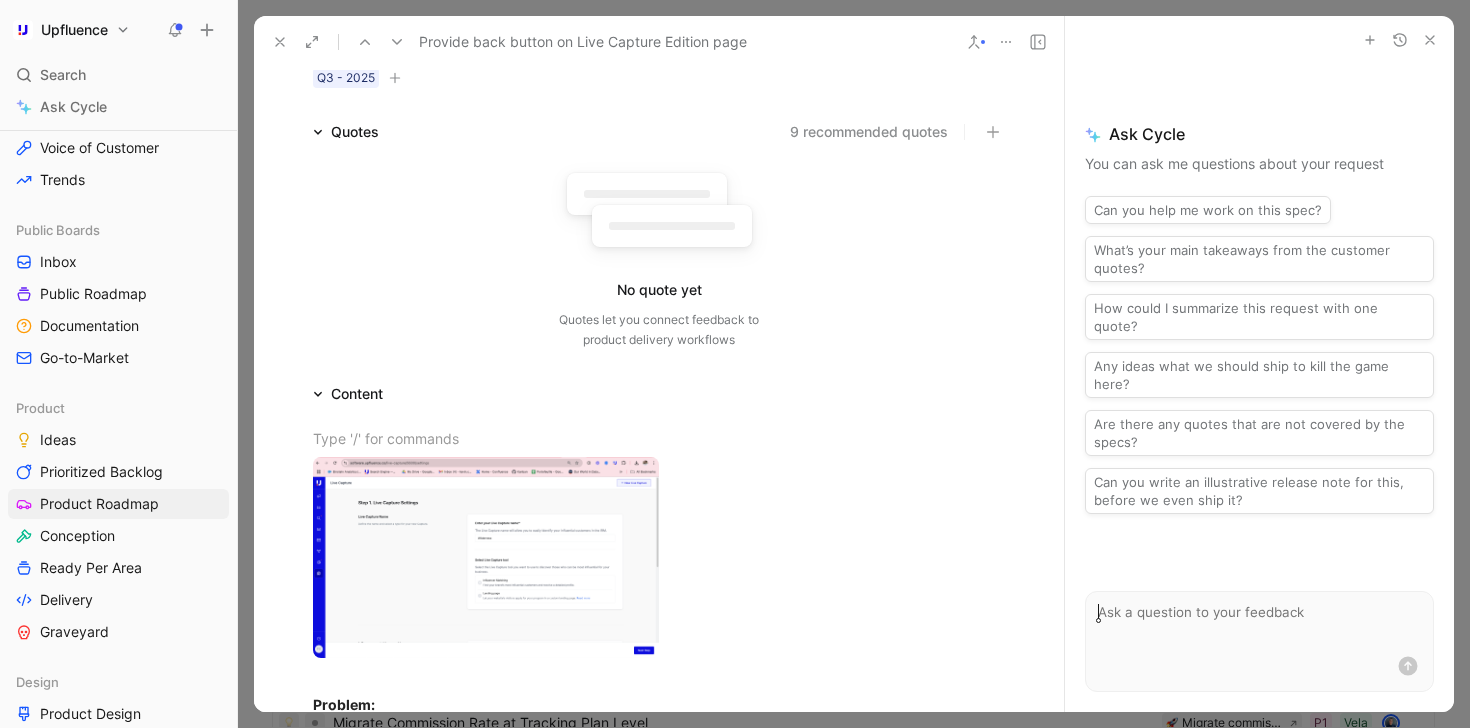 scroll, scrollTop: 0, scrollLeft: 0, axis: both 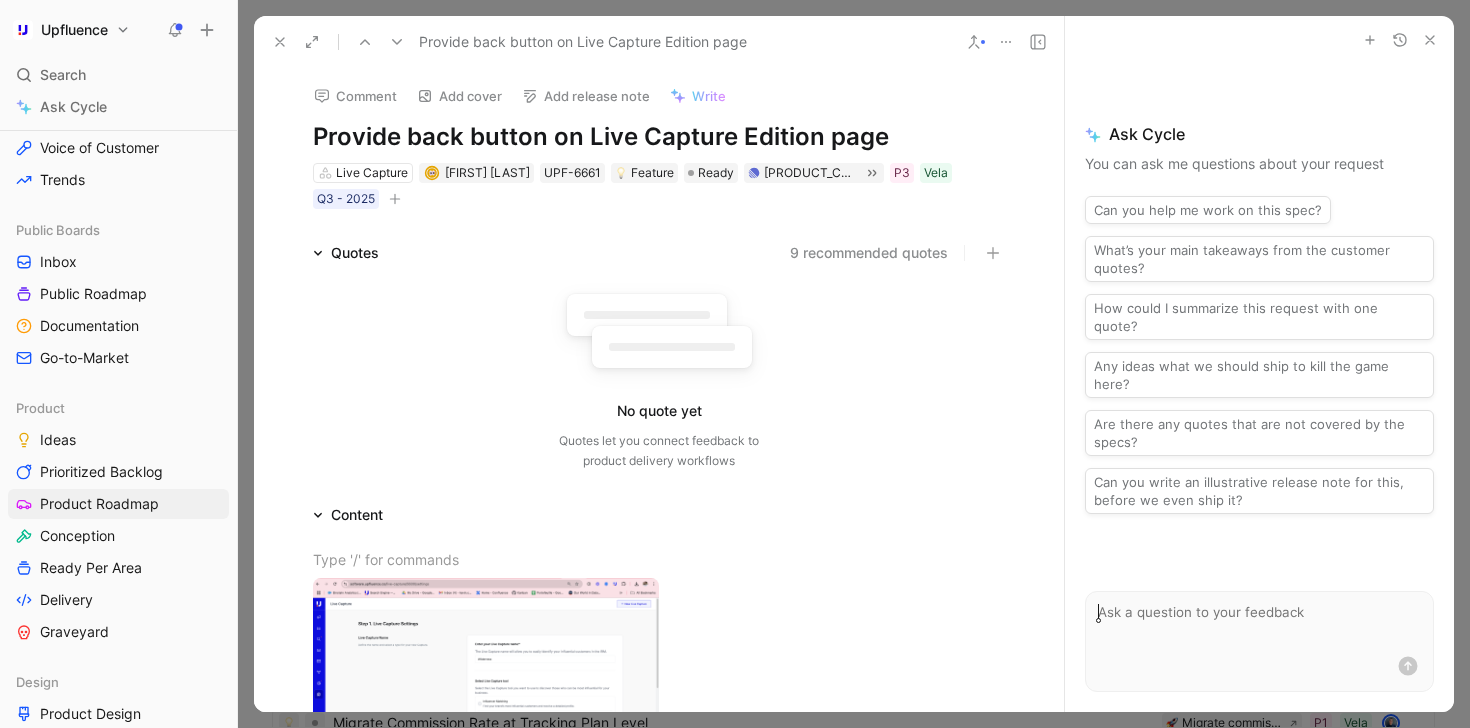 click at bounding box center (280, 42) 